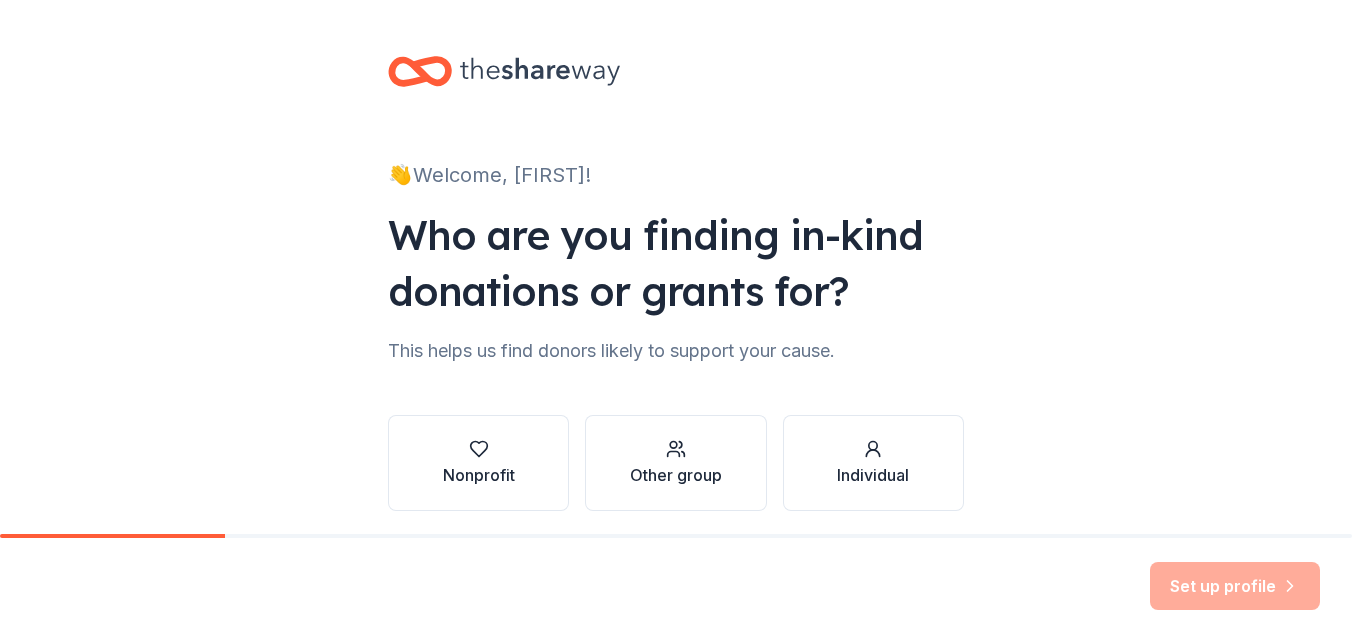 scroll, scrollTop: 0, scrollLeft: 0, axis: both 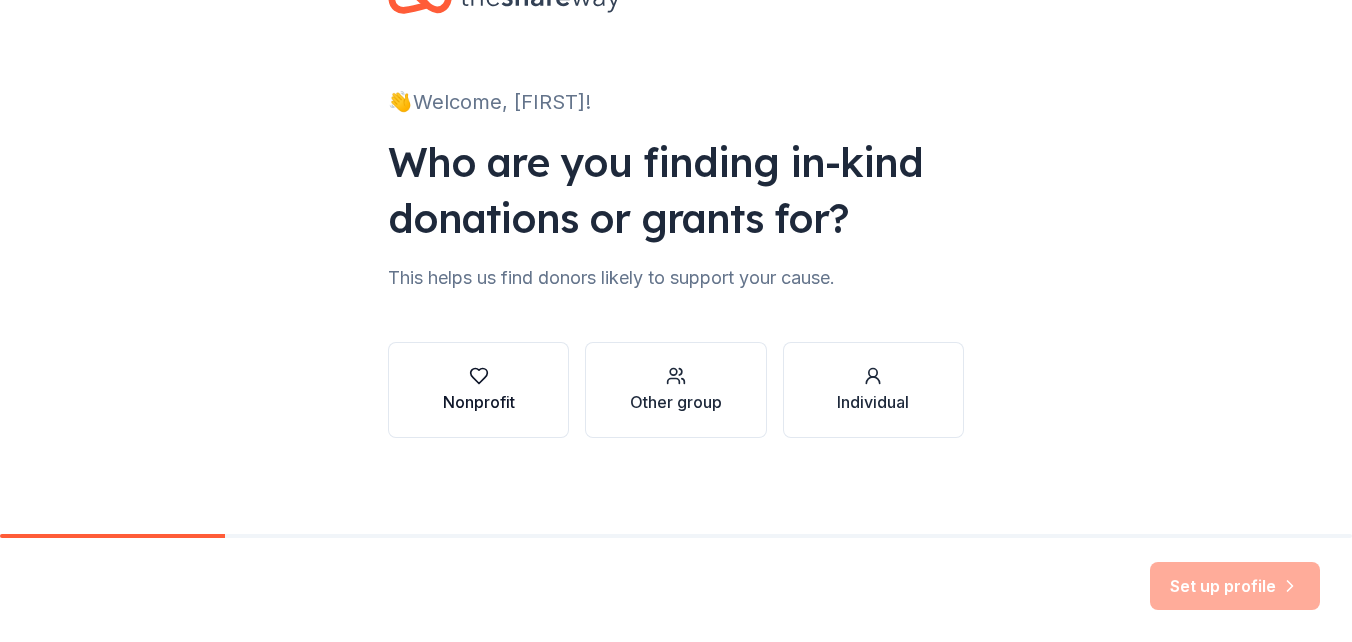 click on "Nonprofit" at bounding box center (479, 402) 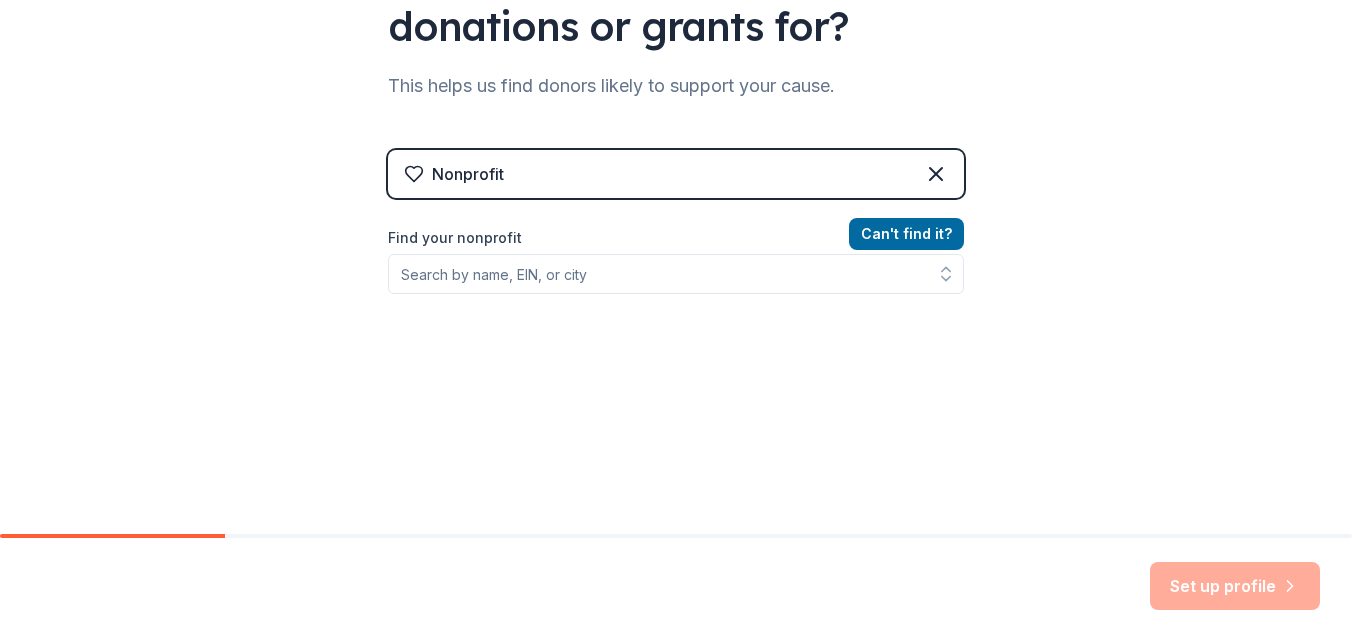 scroll, scrollTop: 273, scrollLeft: 0, axis: vertical 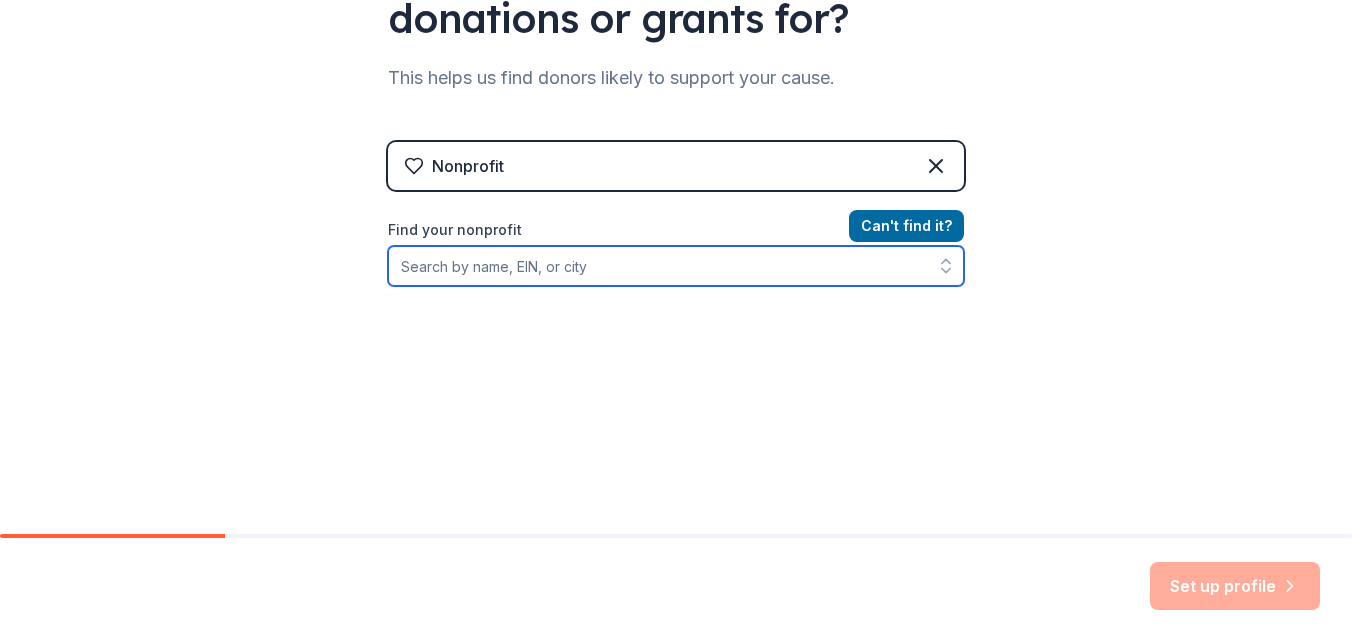 click on "Find your nonprofit" at bounding box center (676, 266) 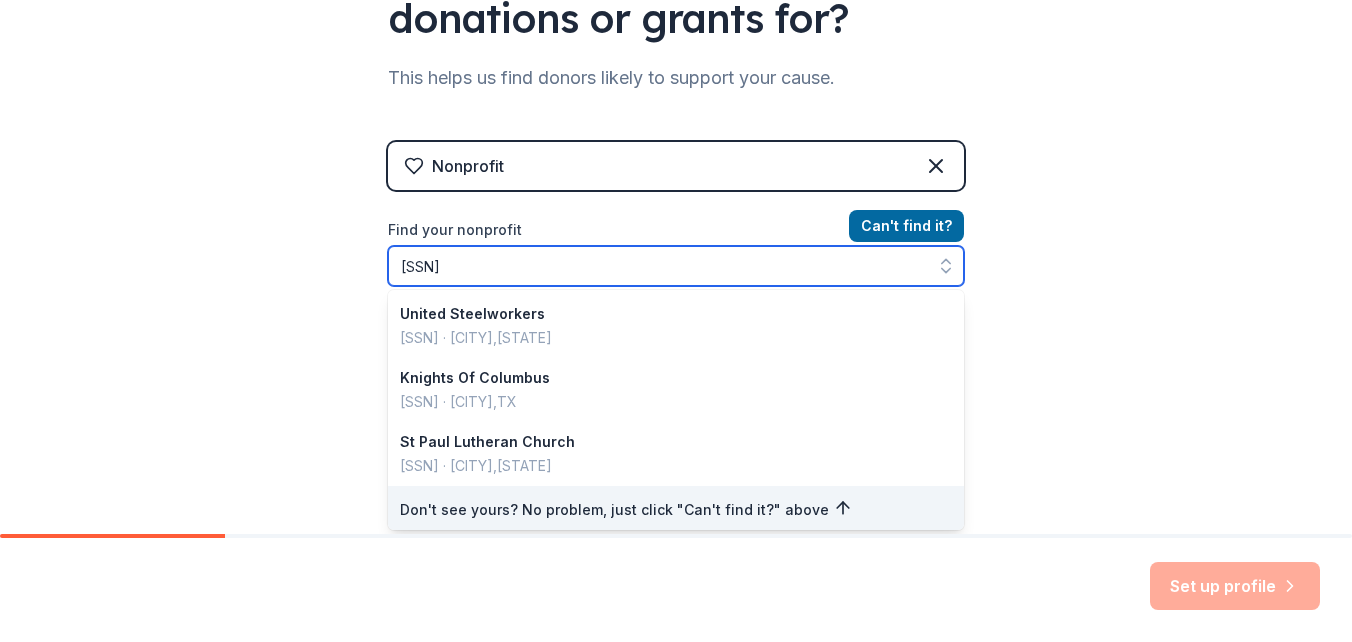 type on "[SSN]" 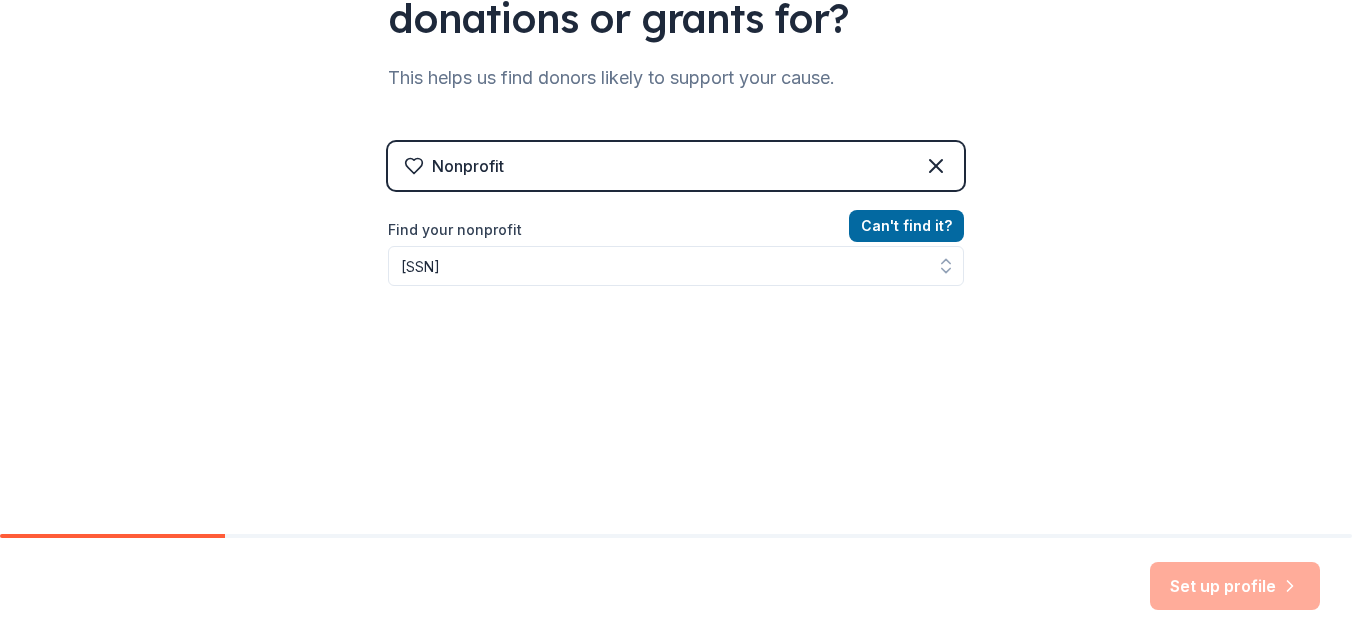 click on "👋 Welcome, [FIRST]! Who are you finding in-kind donations or grants for? This helps us find donors likely to support your cause. Nonprofit Can ' t find it? Find your nonprofit [SSN]" at bounding box center (676, 154) 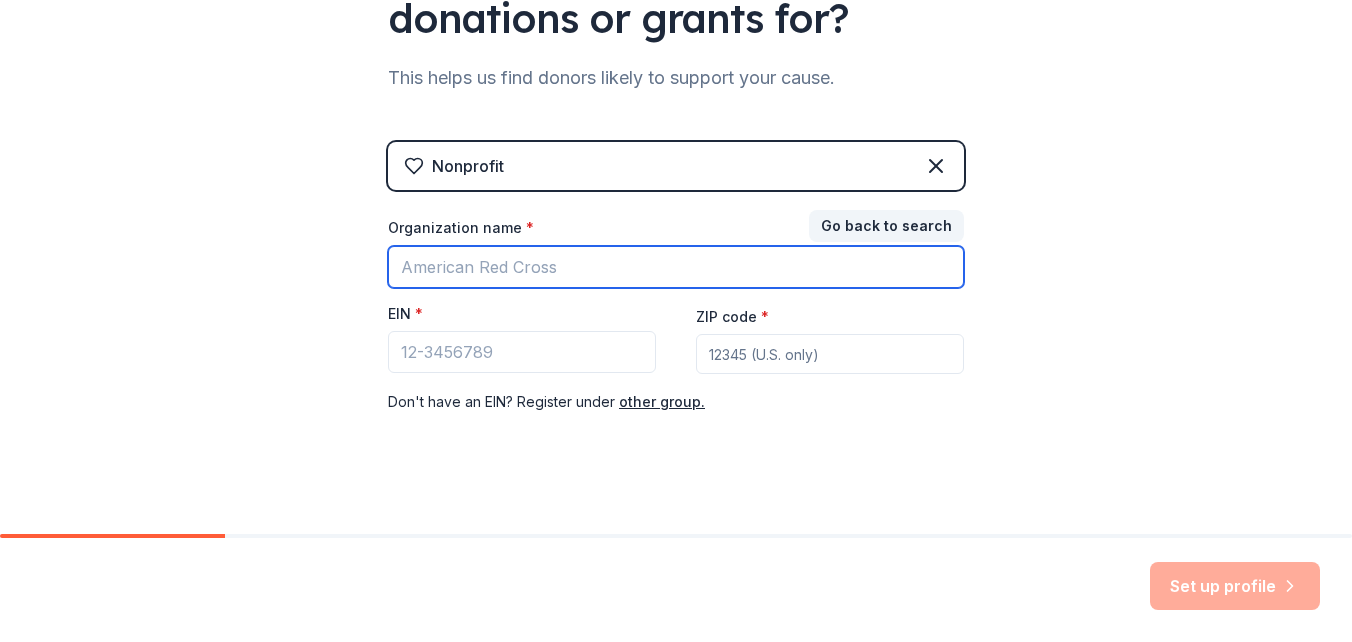 click on "Organization name *" at bounding box center (676, 267) 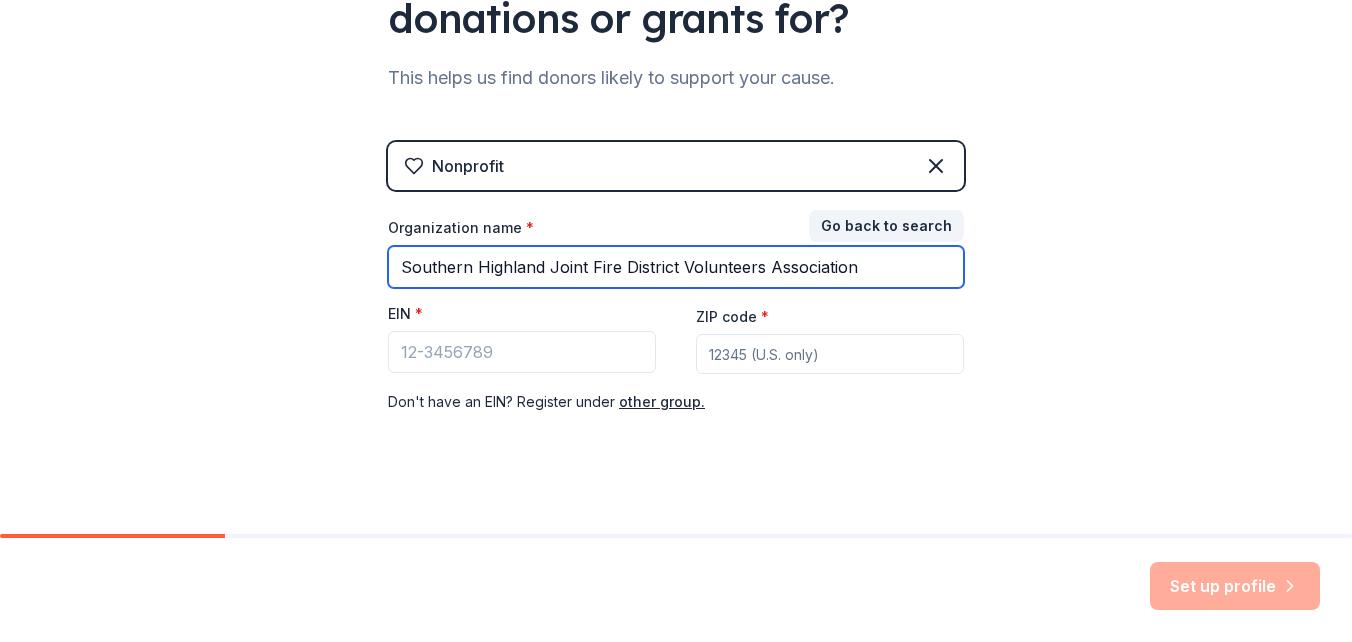 type on "Southern Highland Joint Fire District Volunteers Association" 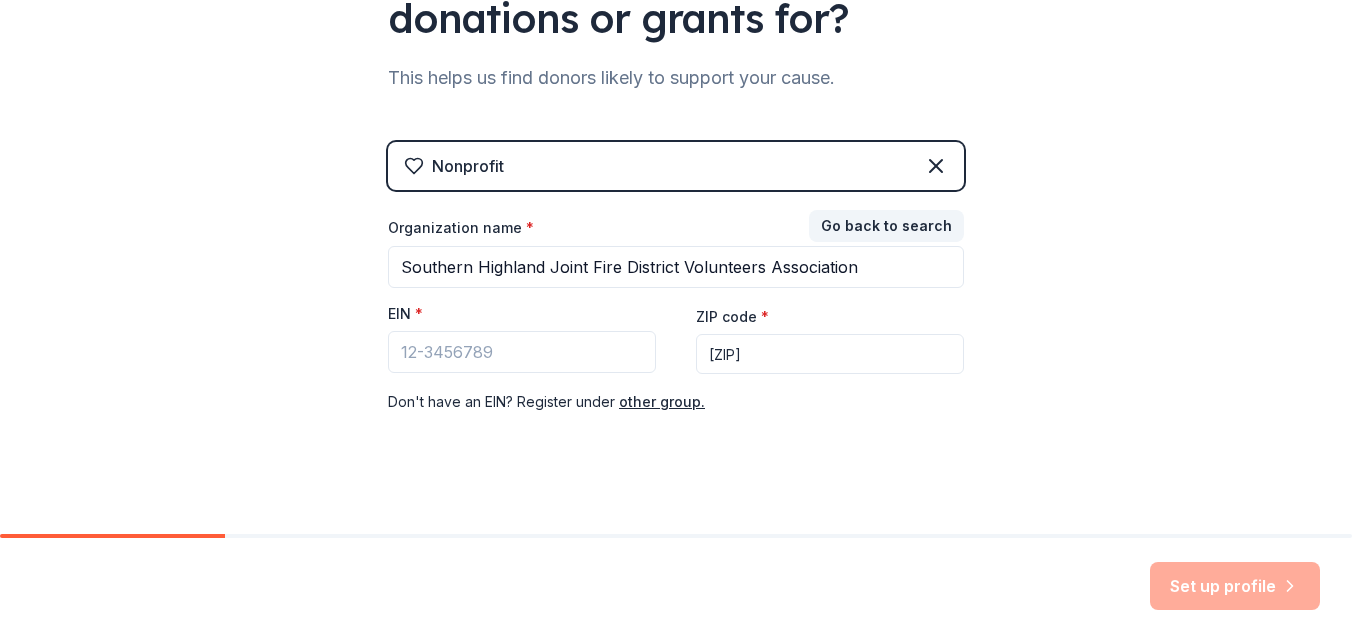 click on "[ZIP]" at bounding box center [830, 354] 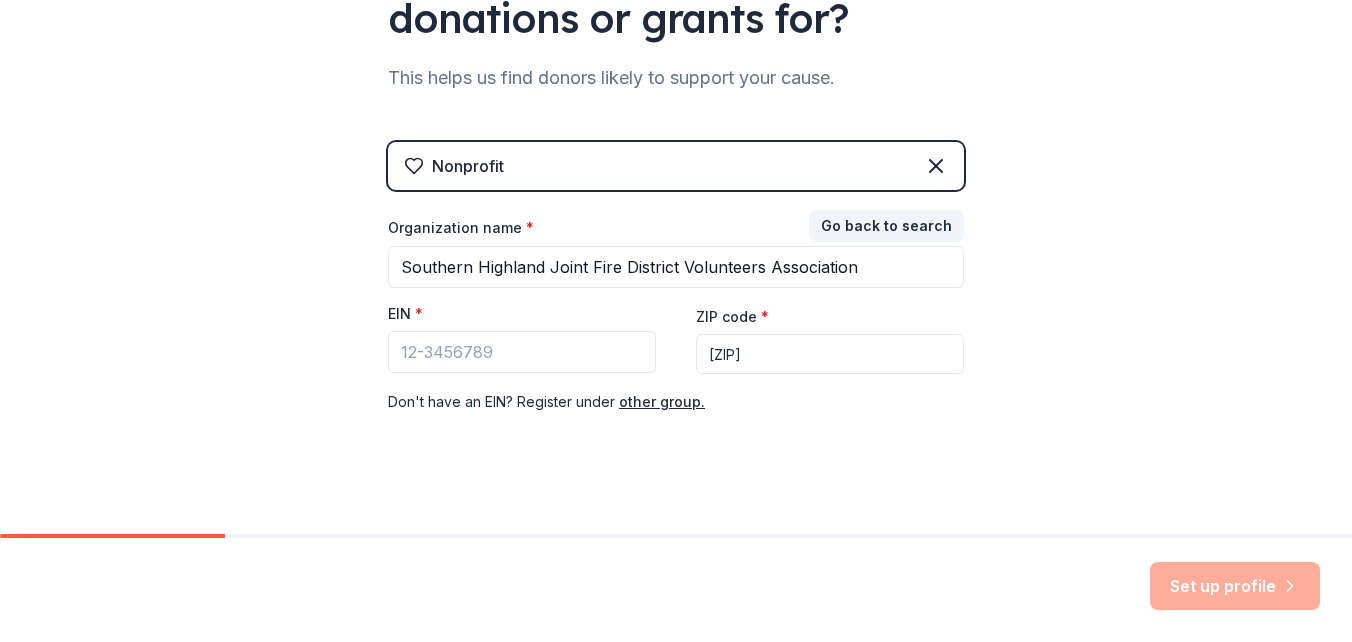 type on "[ZIP]" 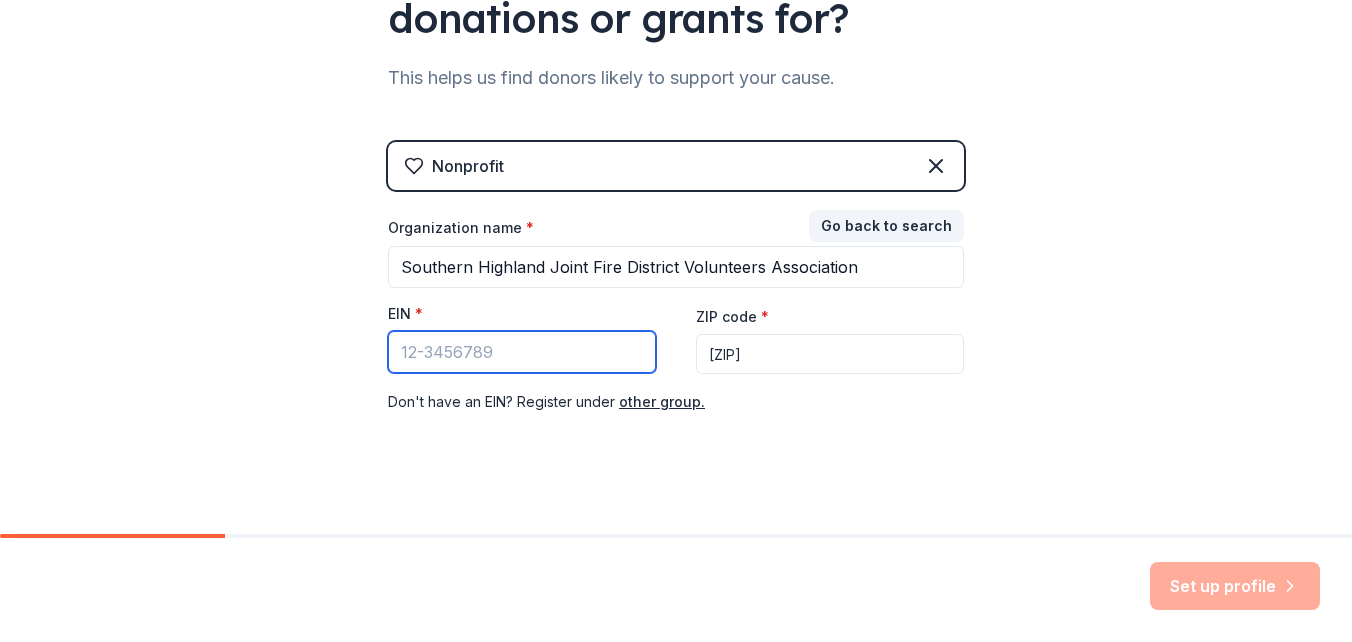 click on "EIN *" at bounding box center (522, 352) 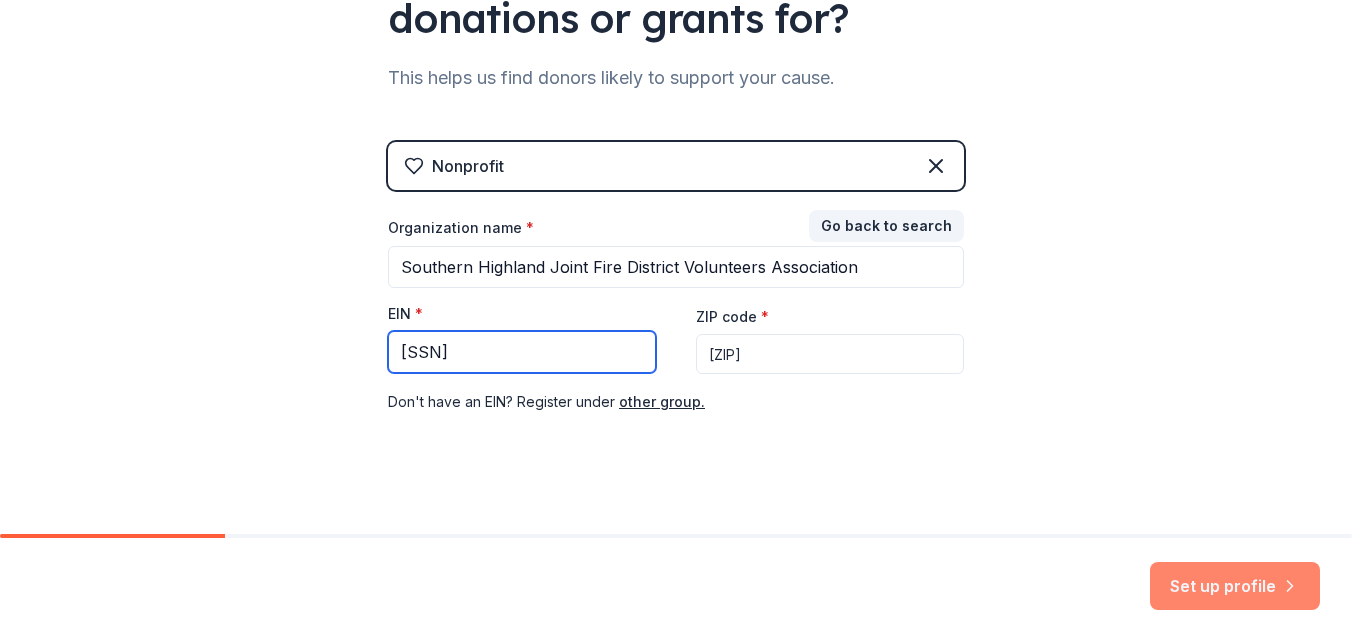 type on "[SSN]" 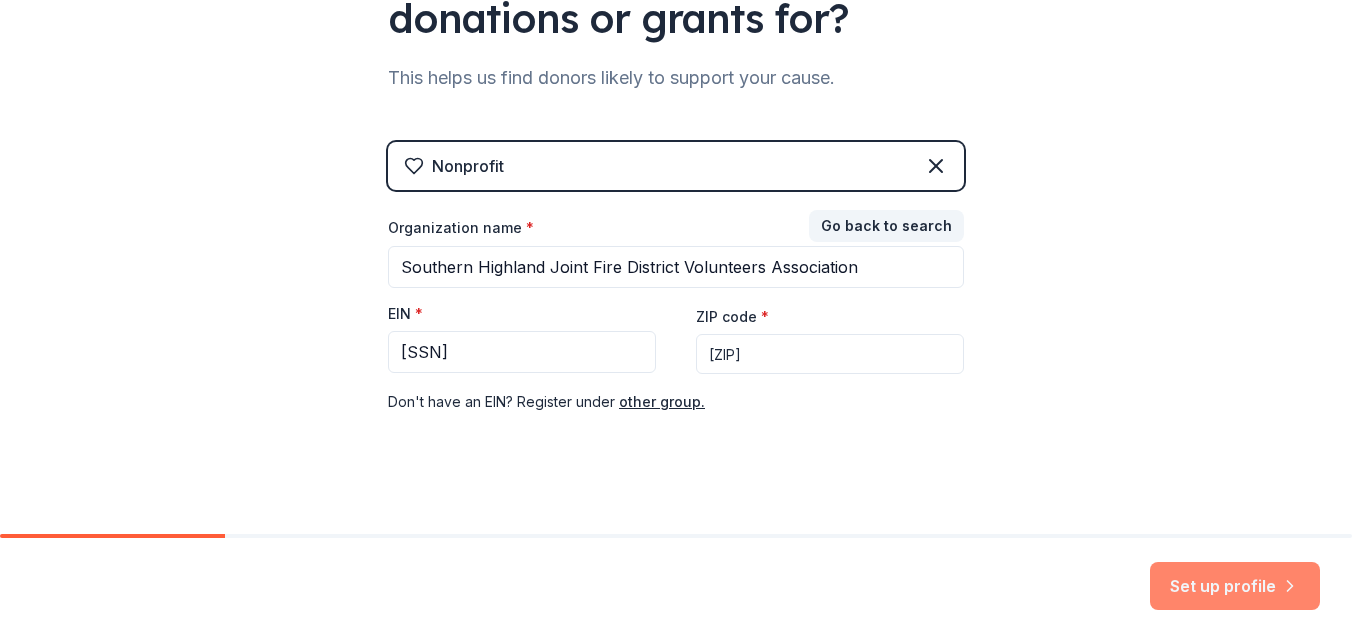 click on "Set up profile" at bounding box center [1235, 586] 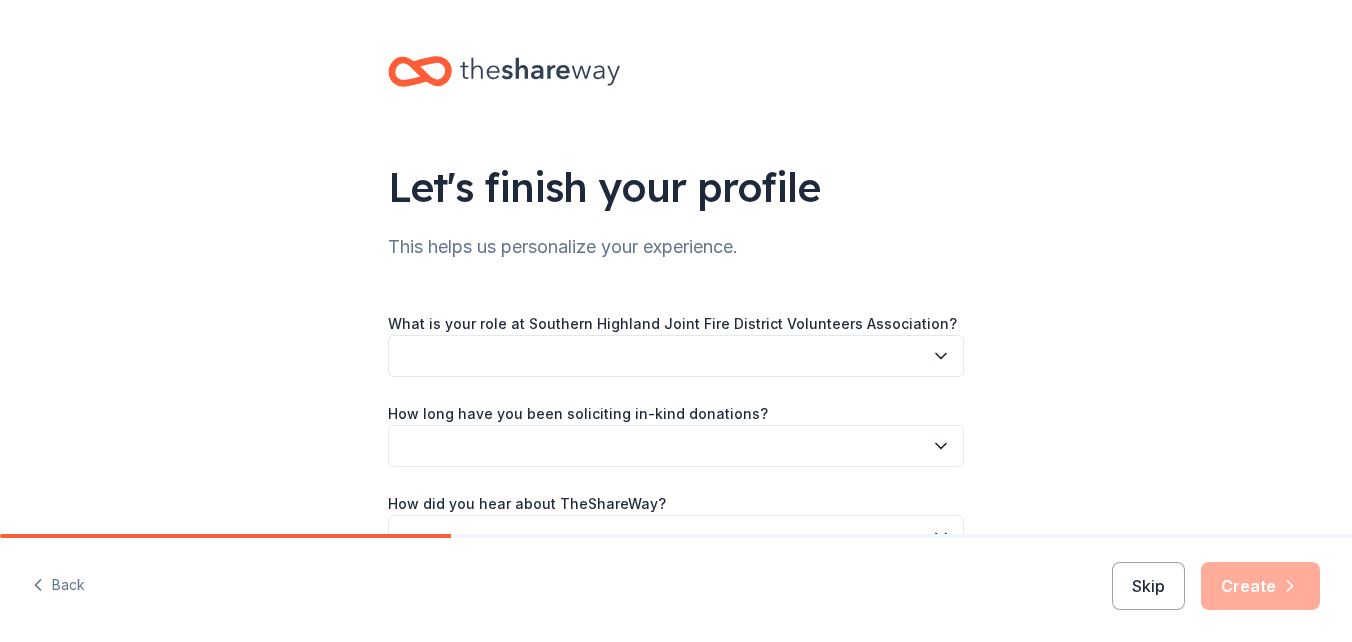 click at bounding box center (676, 356) 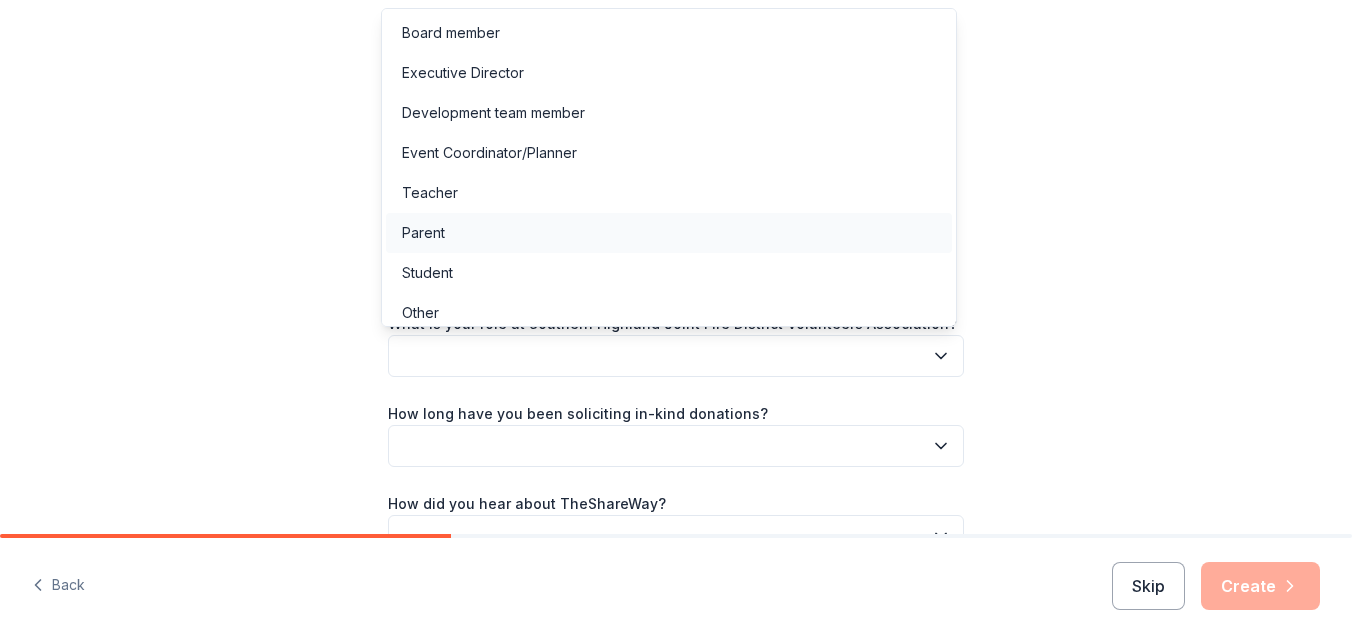 scroll, scrollTop: 11, scrollLeft: 0, axis: vertical 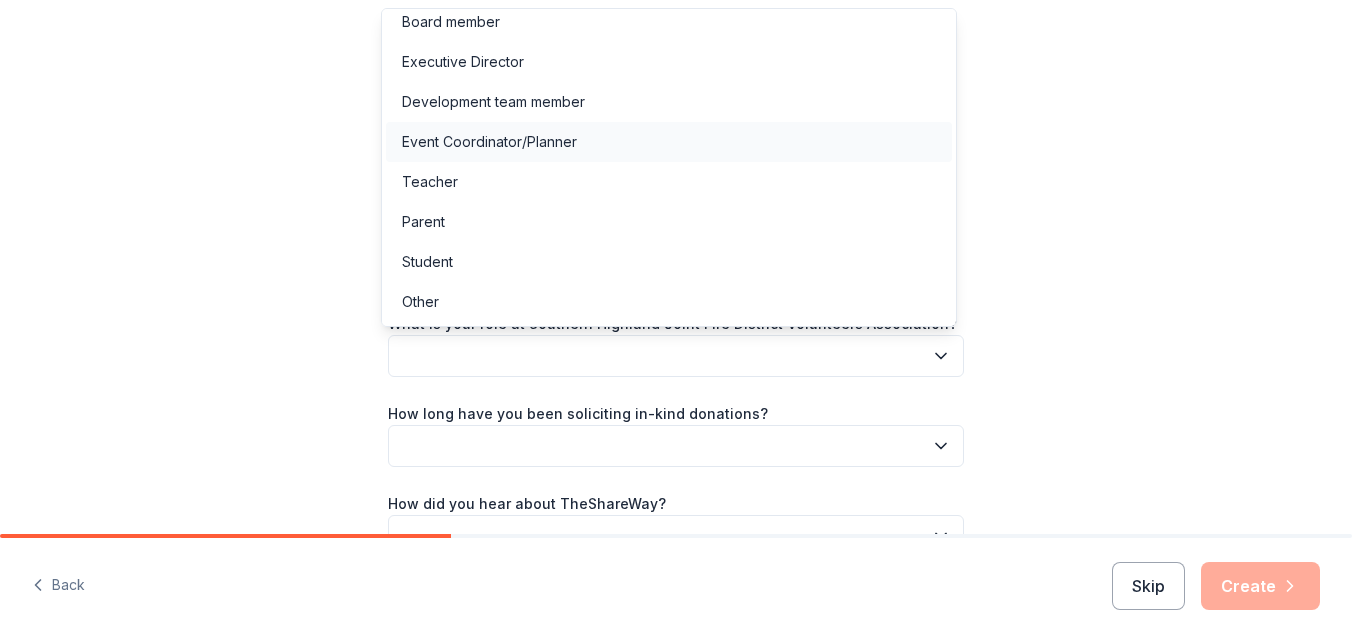 click on "Event Coordinator/Planner" at bounding box center (669, 142) 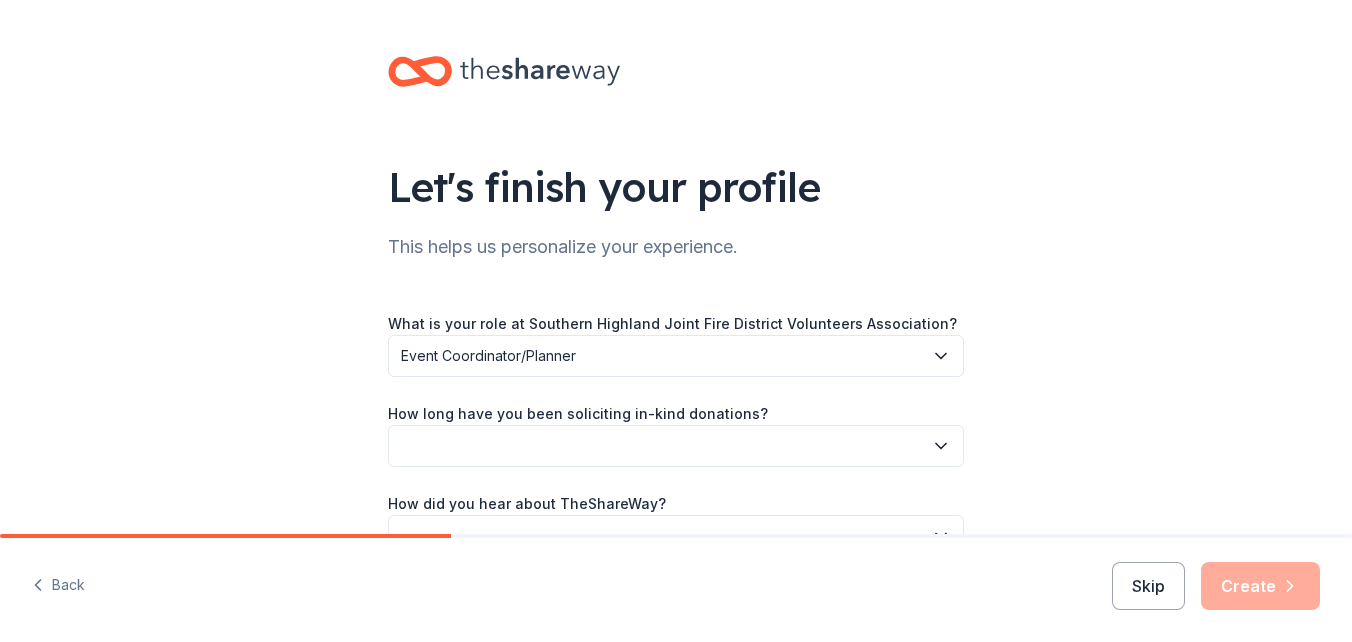 scroll, scrollTop: 100, scrollLeft: 0, axis: vertical 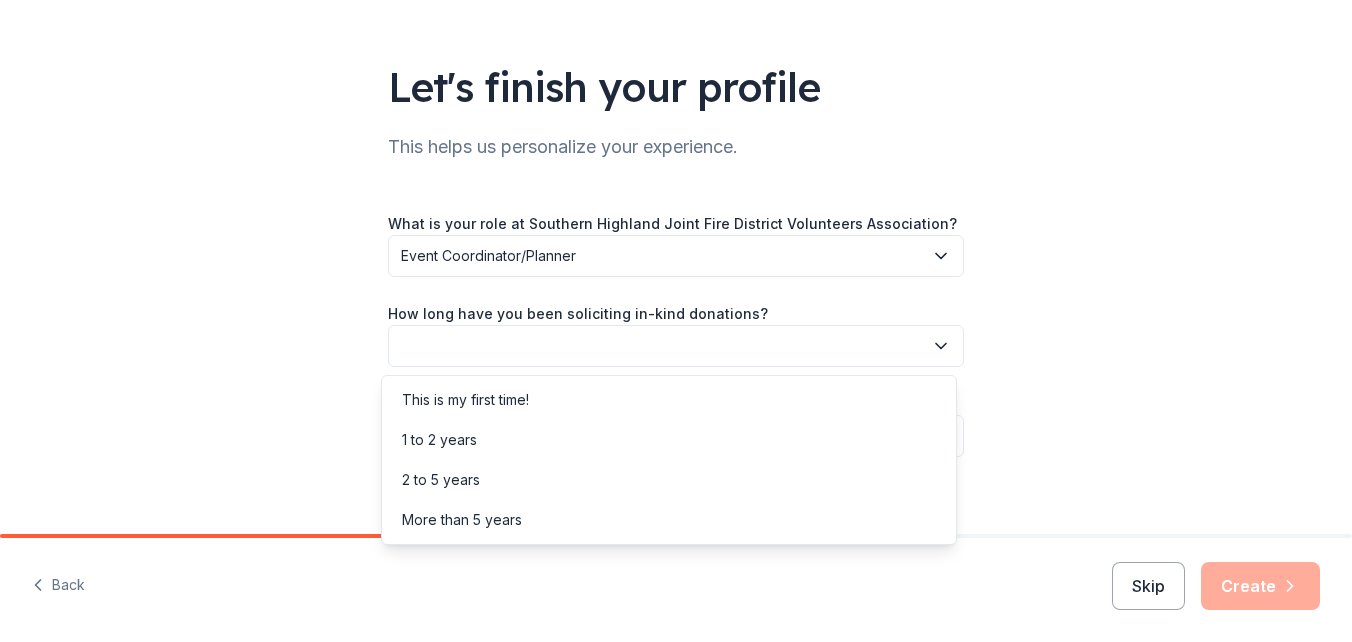 click at bounding box center [676, 346] 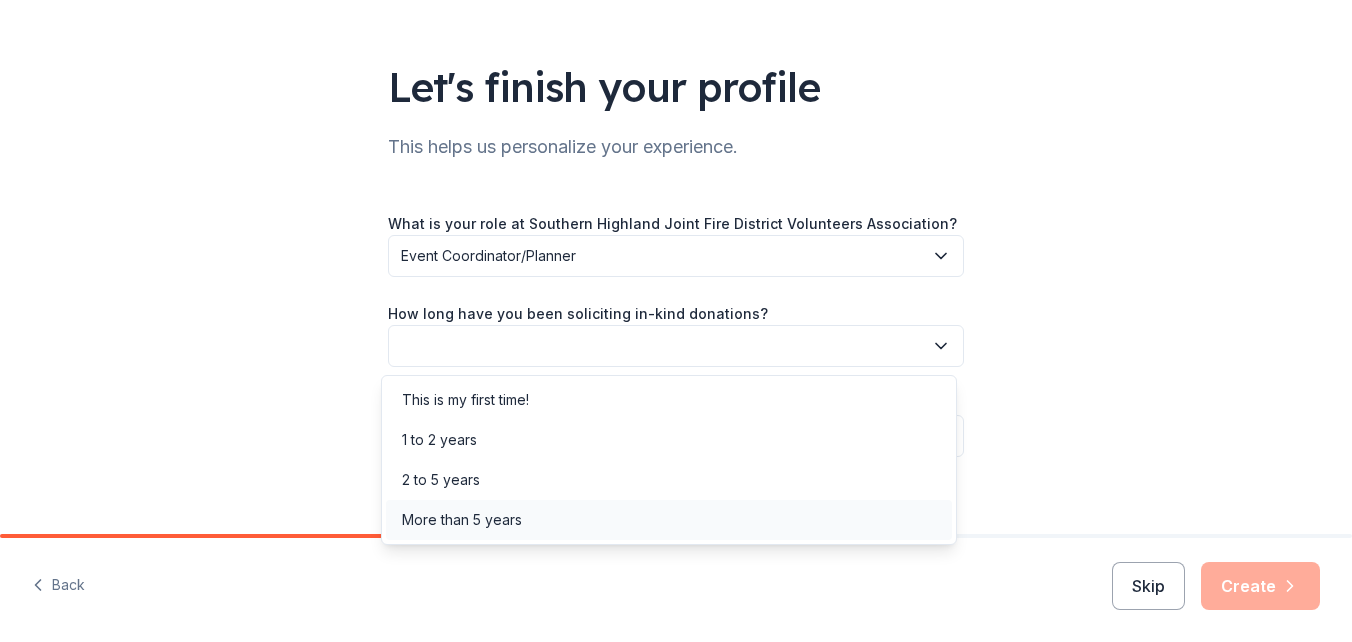 click on "More than 5 years" at bounding box center [669, 520] 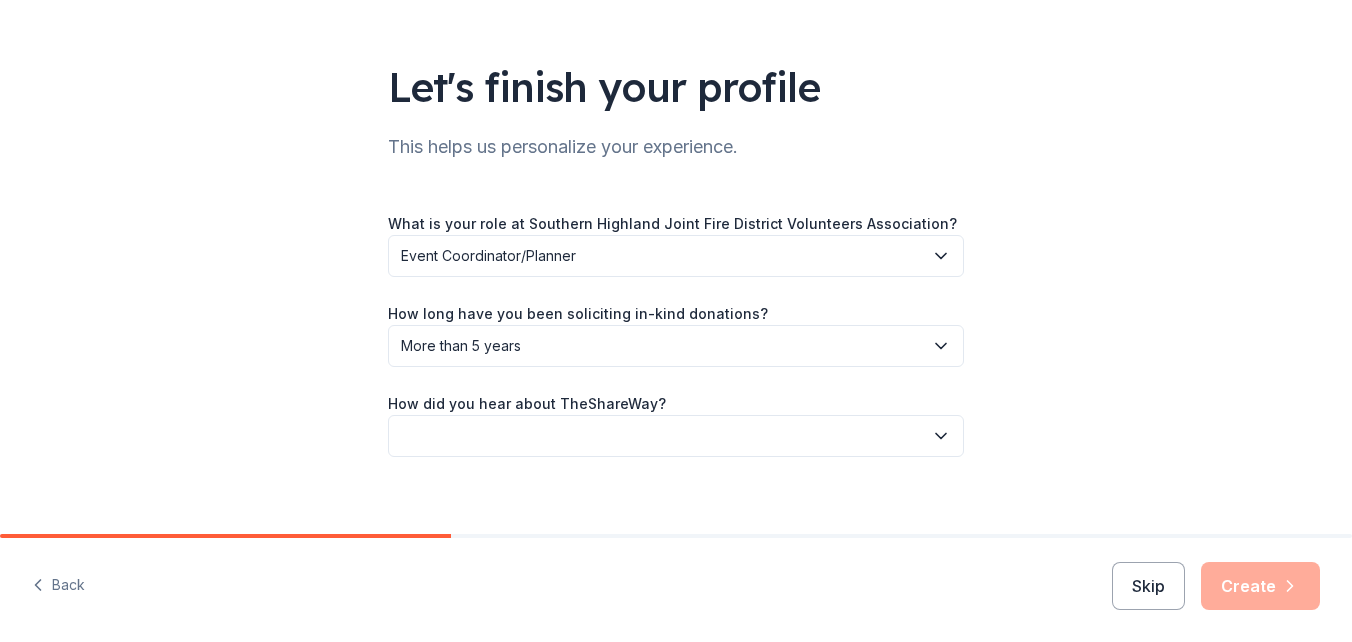 click at bounding box center [676, 436] 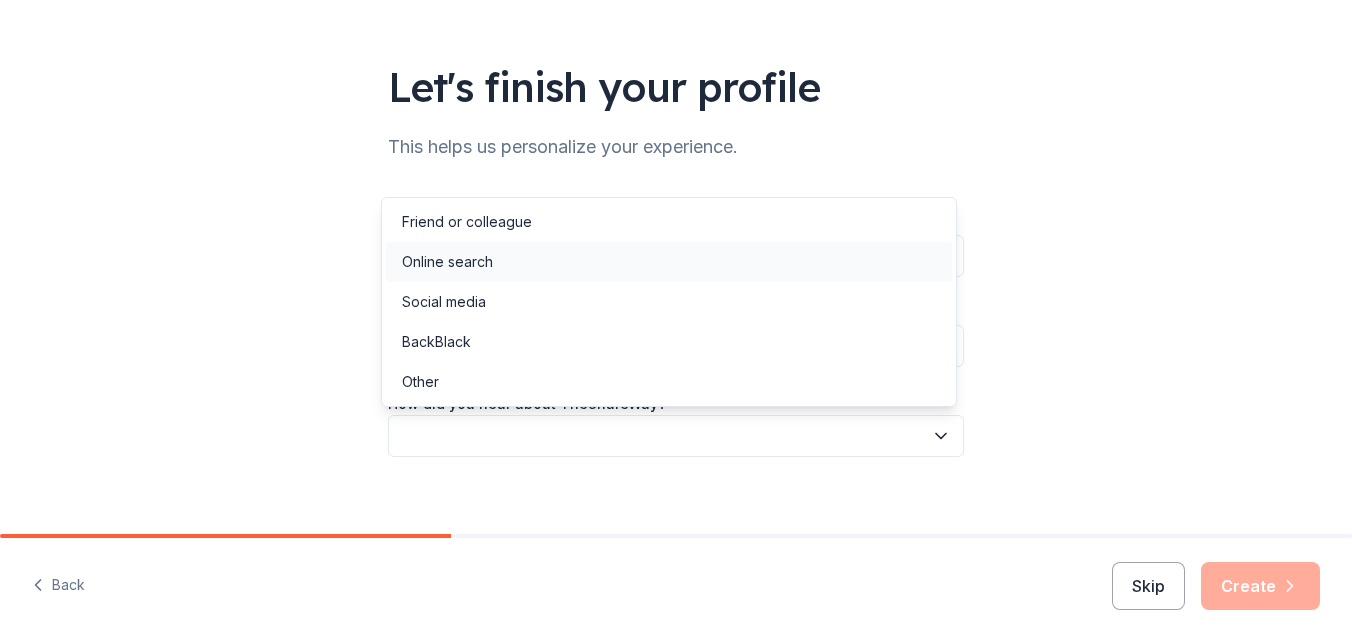 click on "Online search" at bounding box center [669, 262] 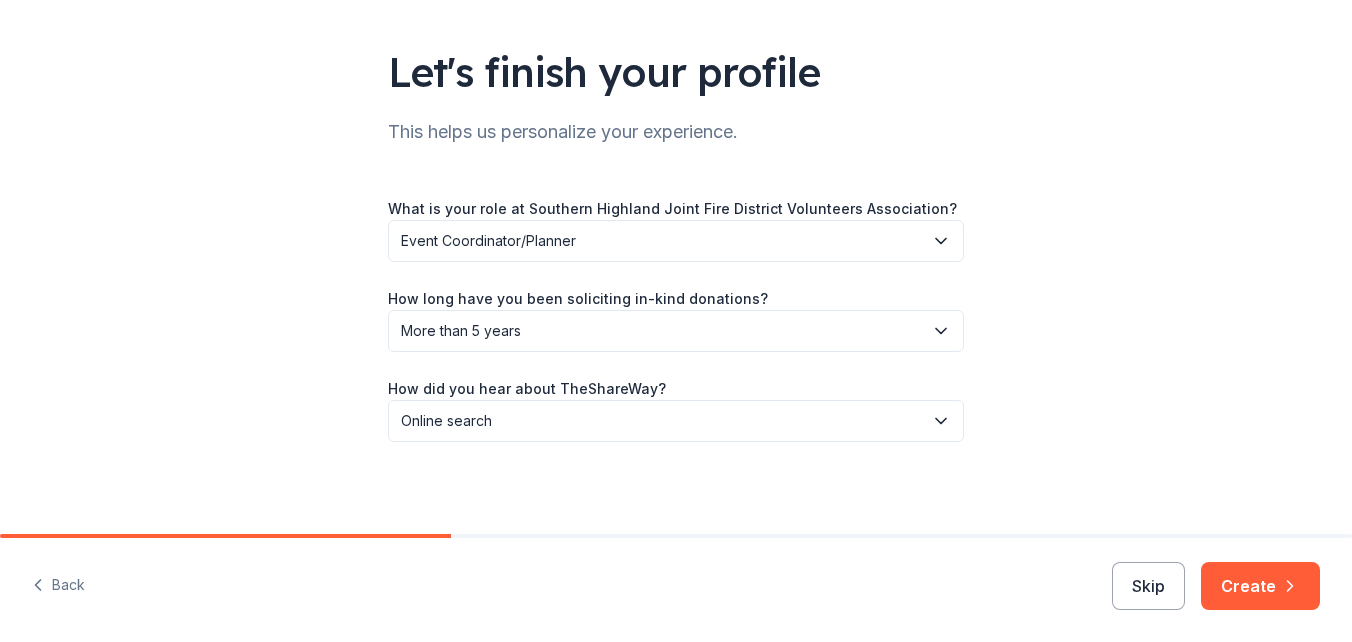 scroll, scrollTop: 119, scrollLeft: 0, axis: vertical 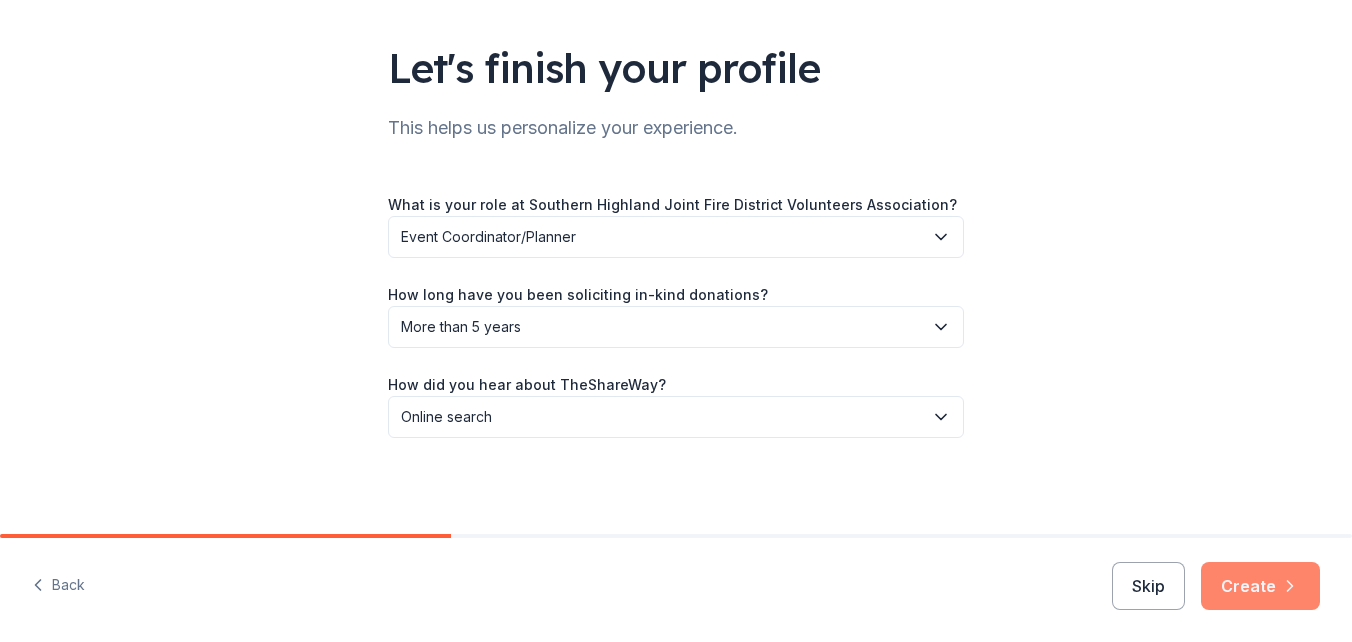 click on "Create" at bounding box center (1260, 586) 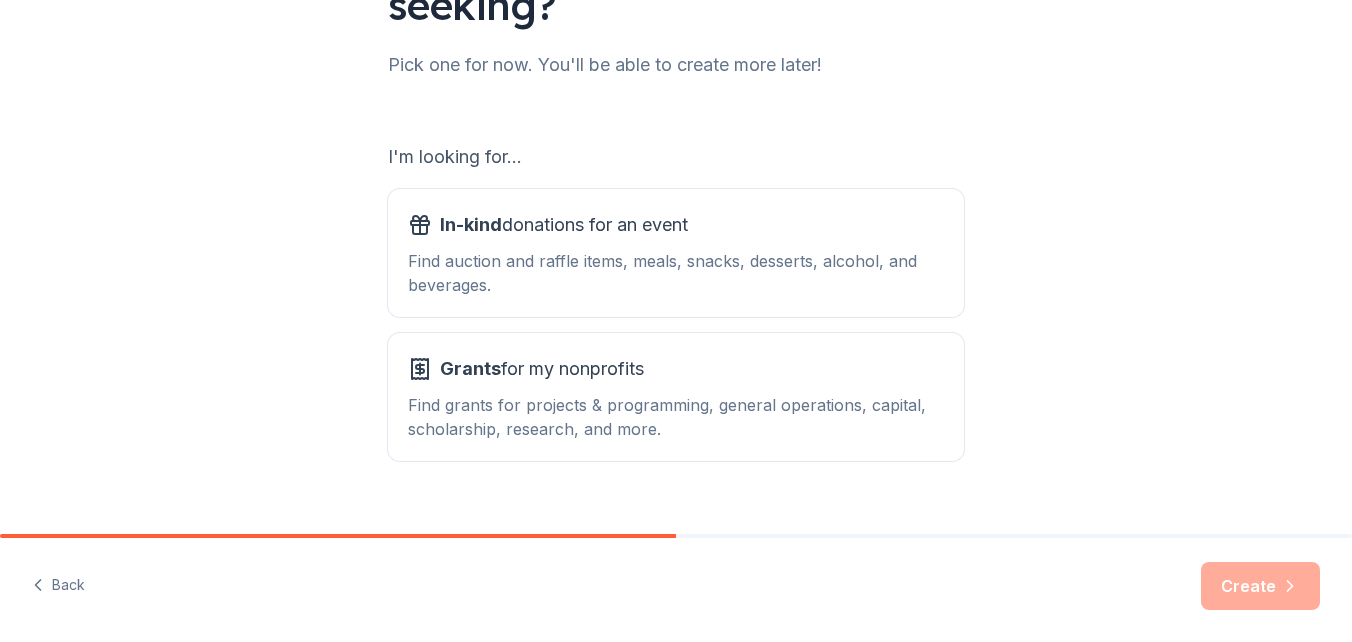 scroll, scrollTop: 273, scrollLeft: 0, axis: vertical 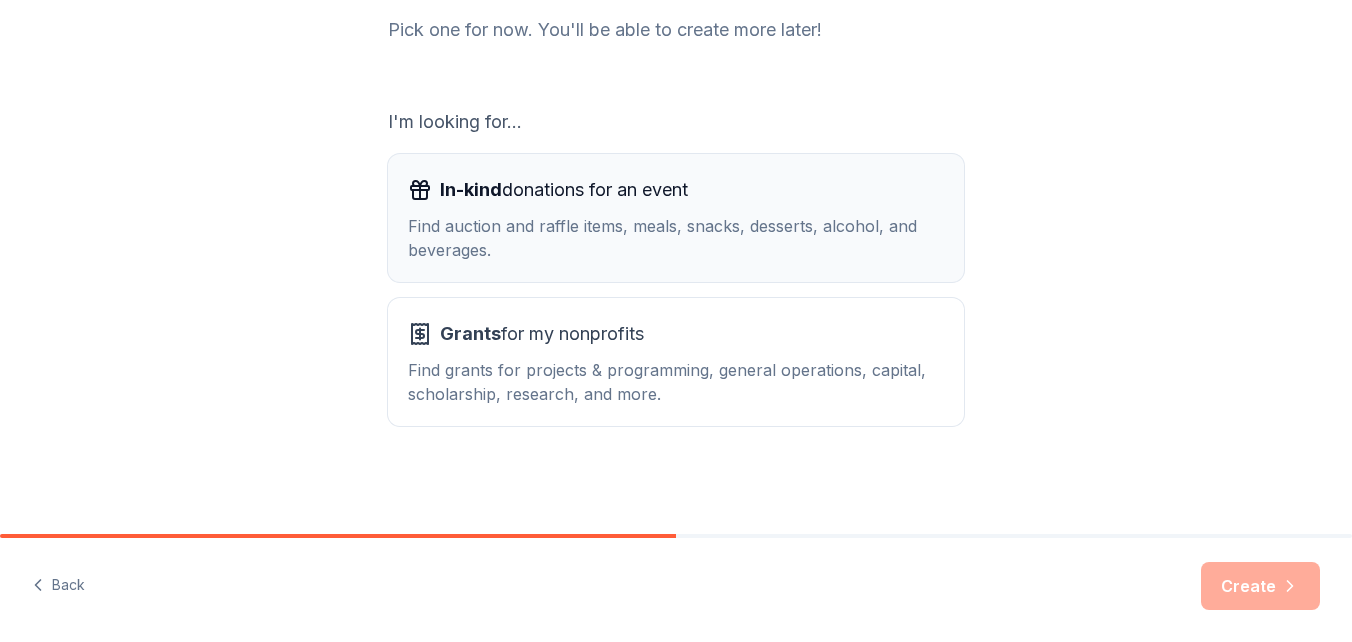 click on "Find auction and raffle items, meals, snacks, desserts, alcohol, and beverages." at bounding box center [676, 238] 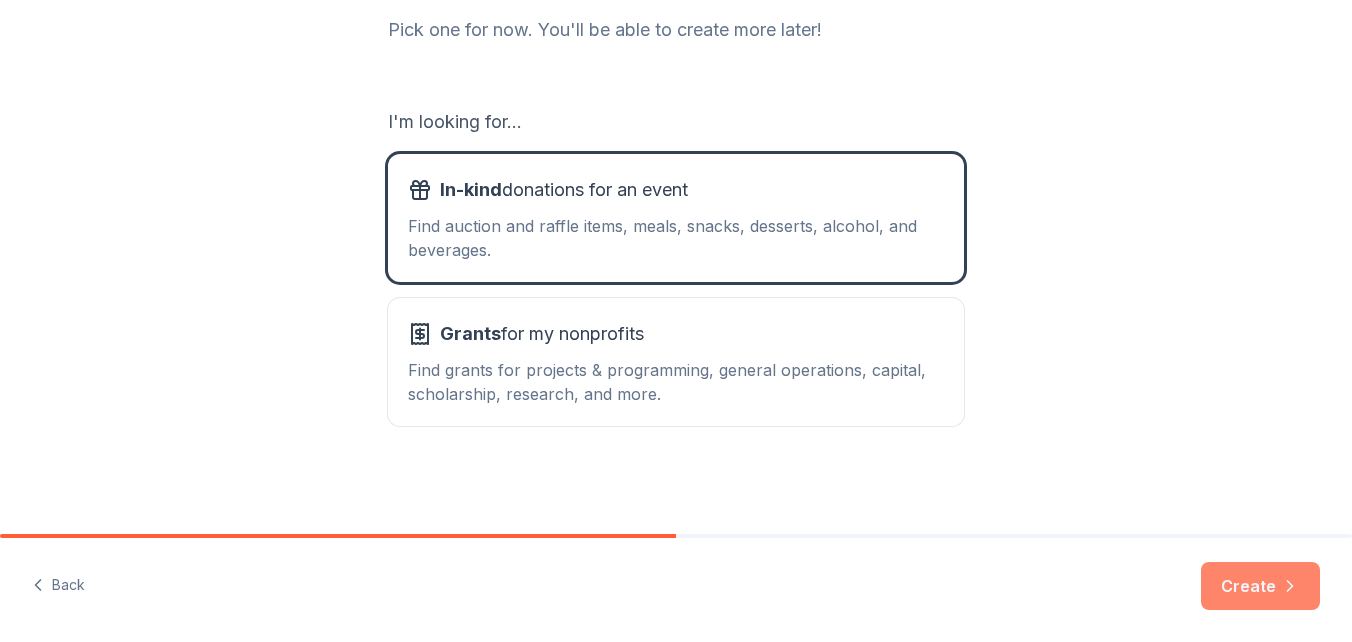 click on "Create" at bounding box center (1260, 586) 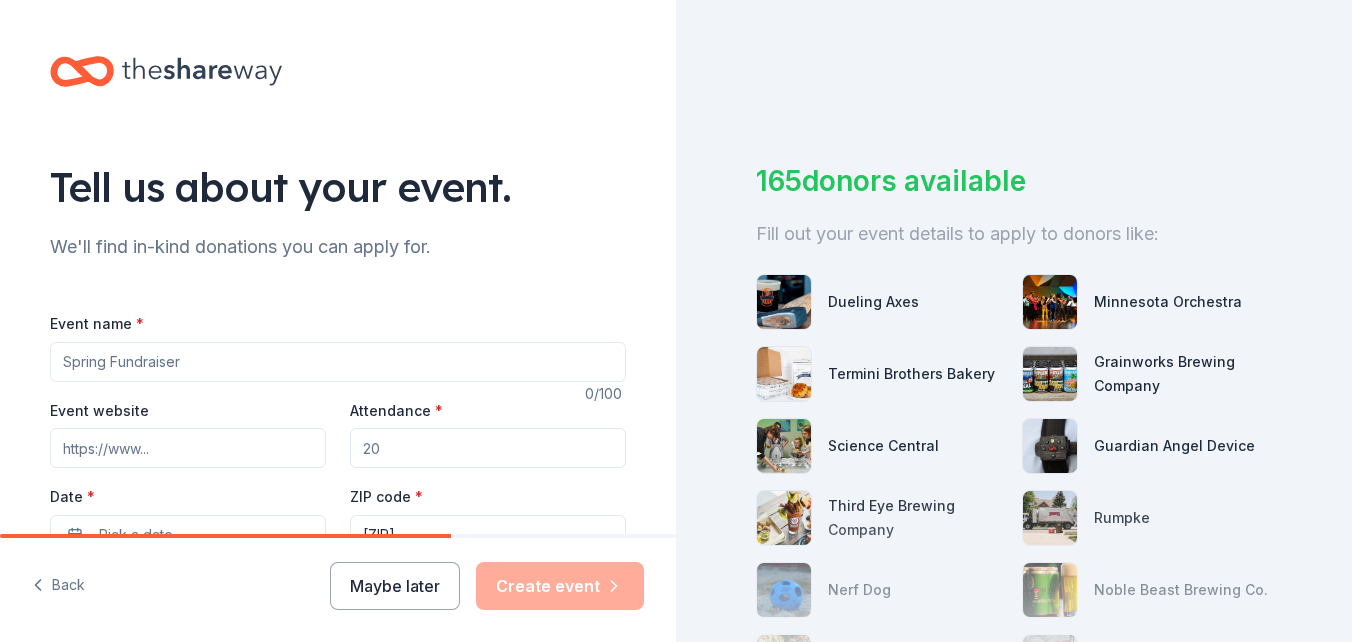 click on "Event name *" at bounding box center (338, 362) 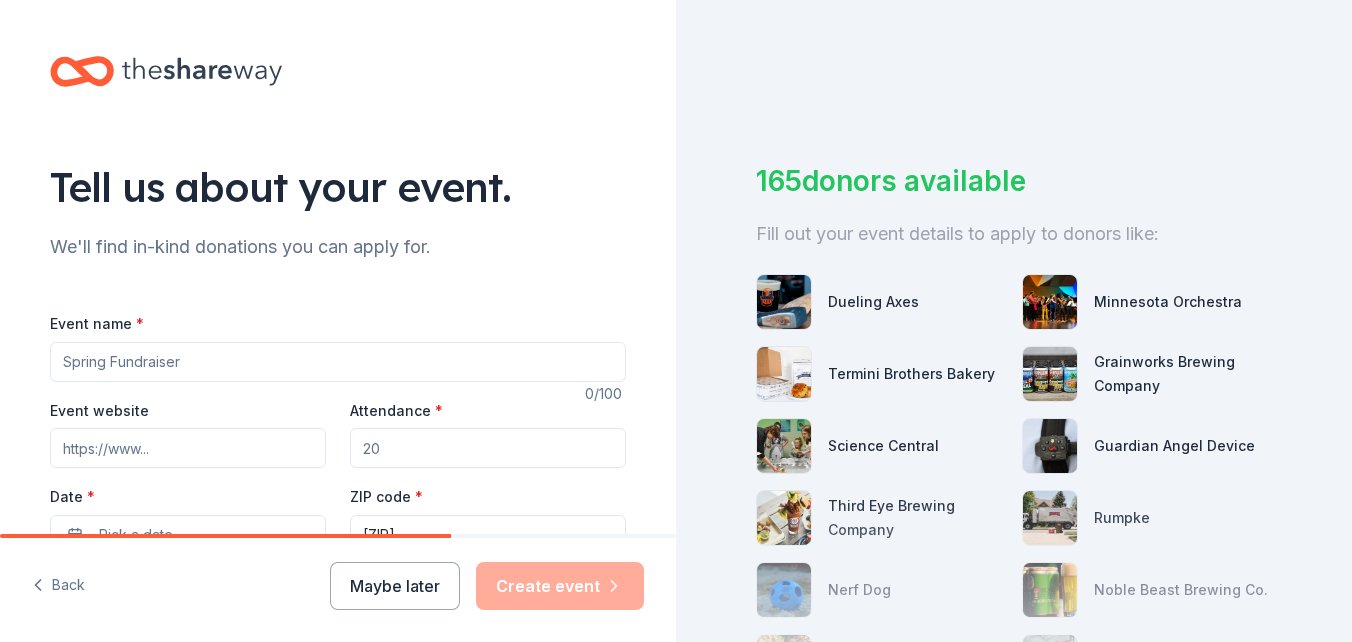type on "SHJFD Chili-Spaghetti Dinner" 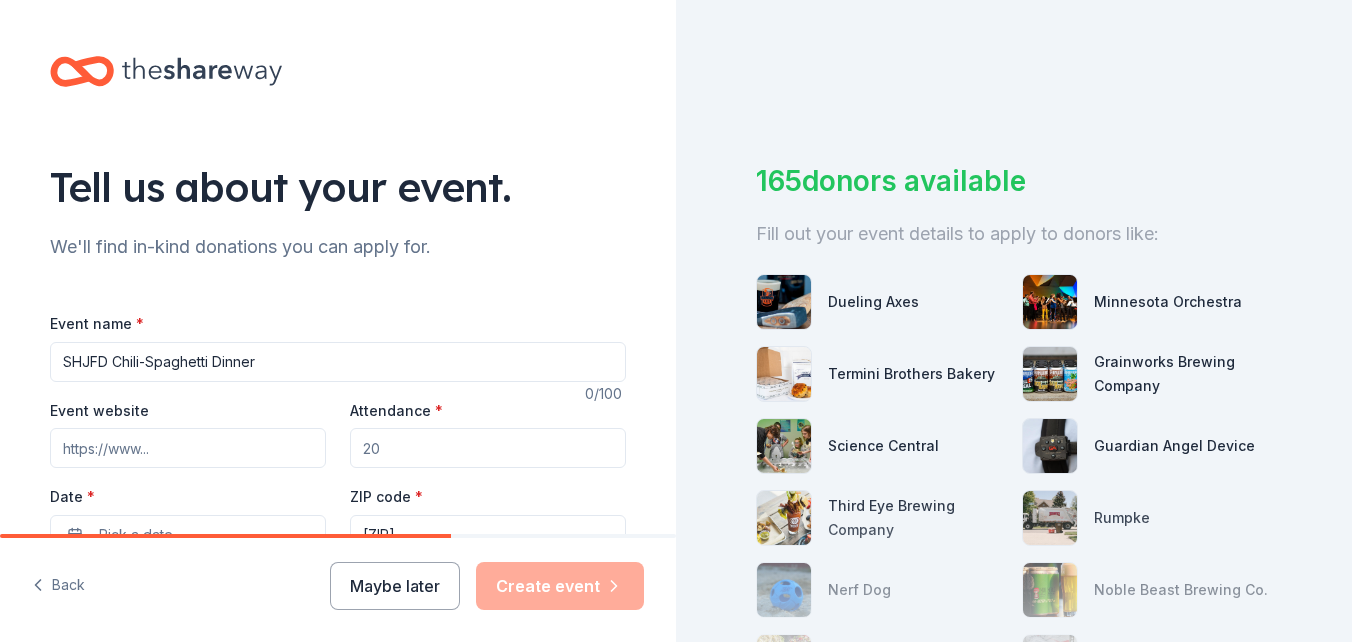 type on "[EMAIL]" 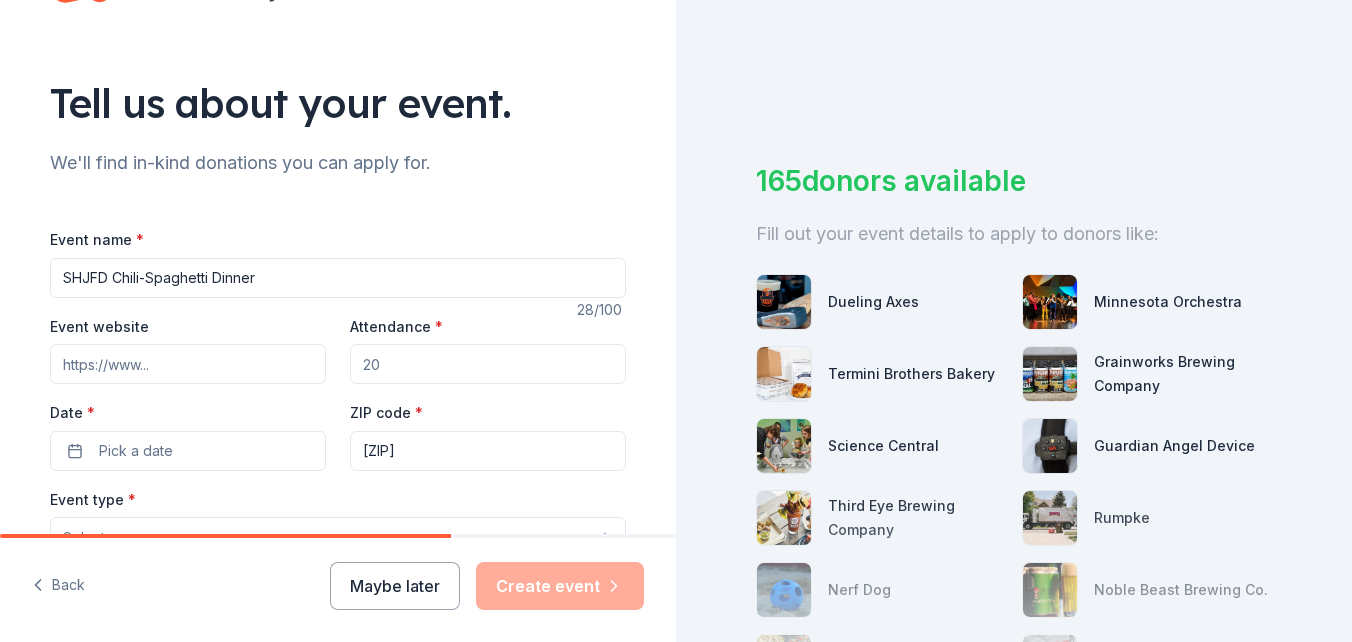 scroll, scrollTop: 200, scrollLeft: 0, axis: vertical 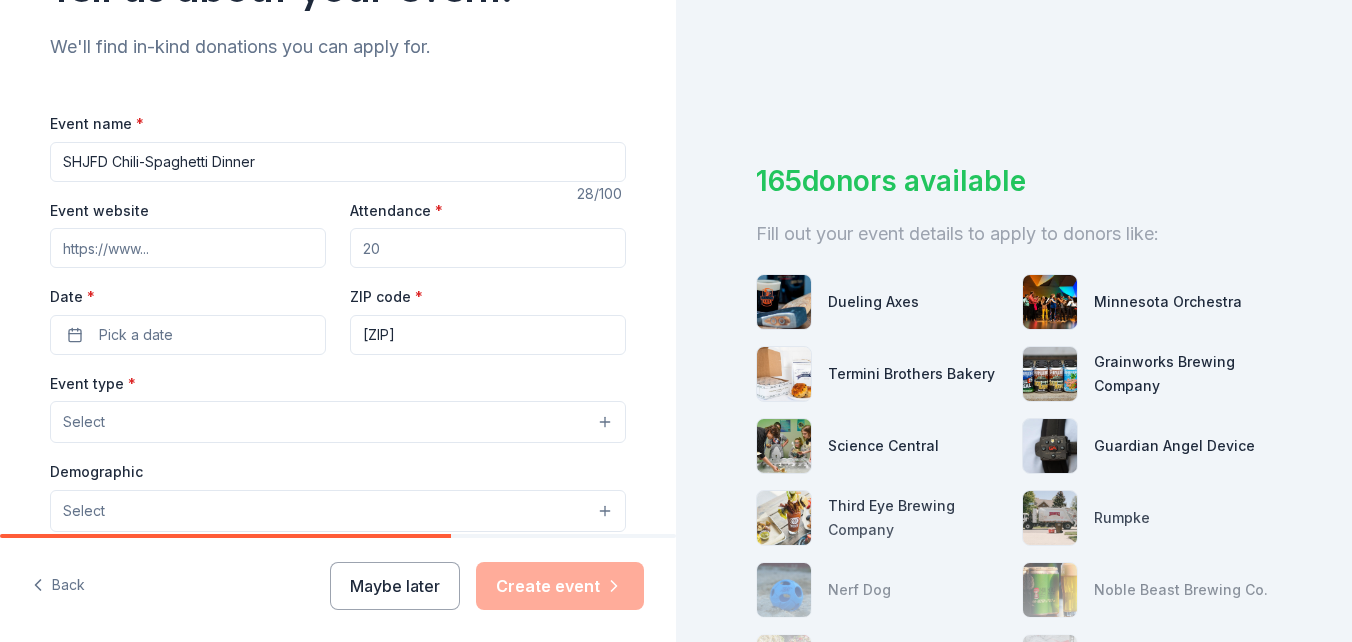 click on "Event website" at bounding box center (188, 248) 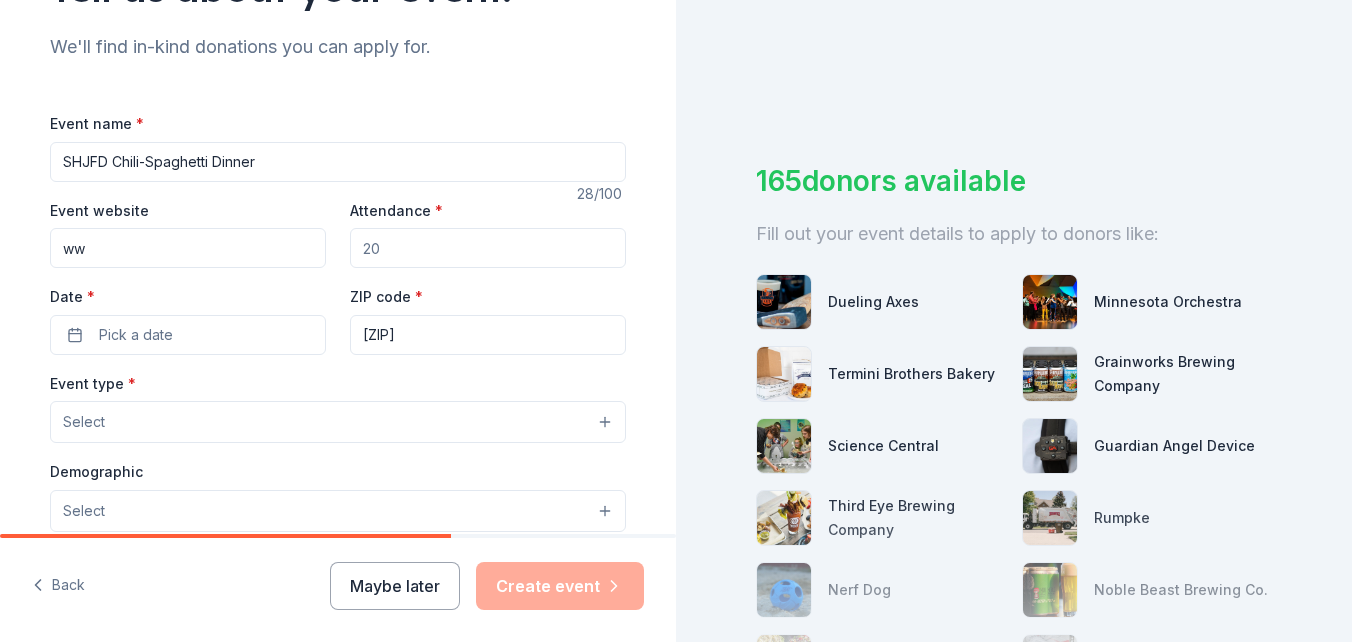 type on "w" 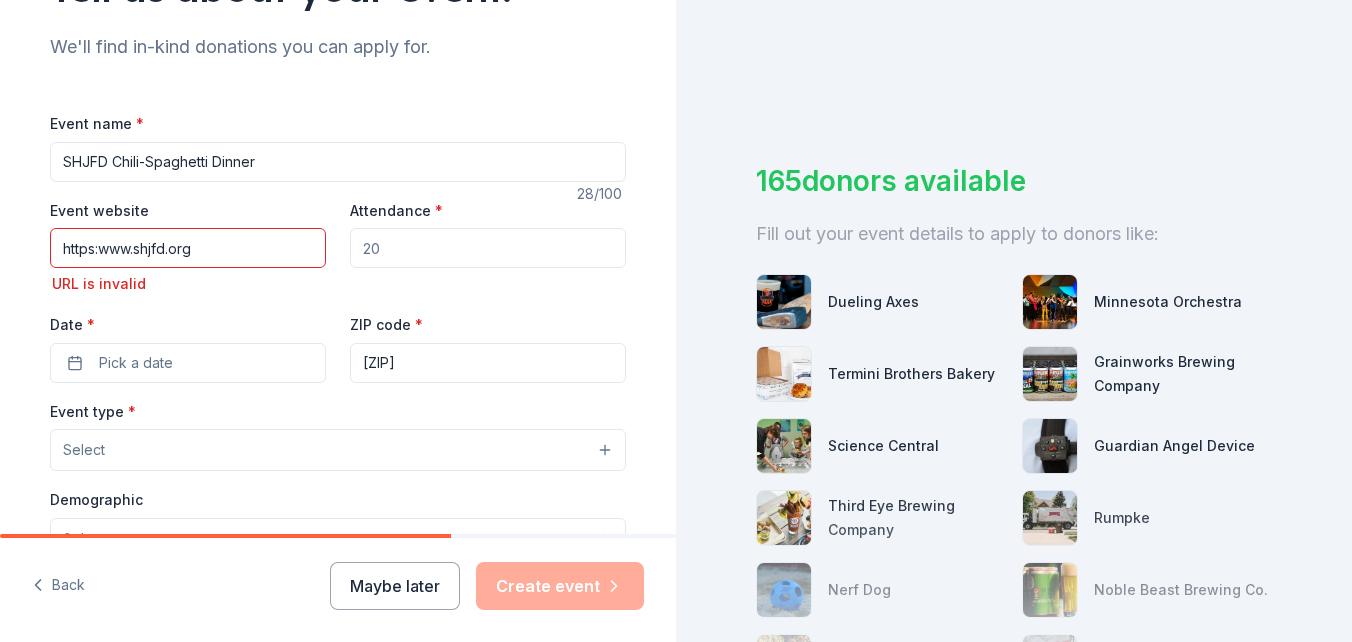 click on "https:www.shjfd.org" at bounding box center [188, 248] 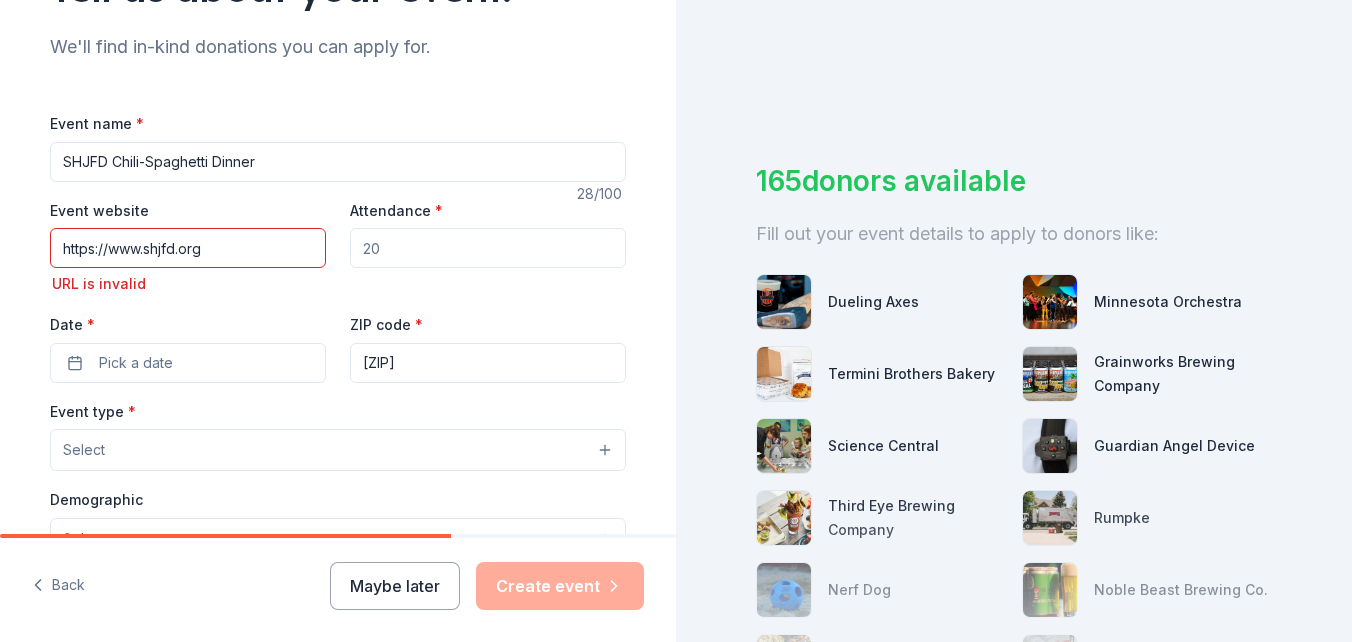 click on "https://www.shjfd.org" at bounding box center [188, 248] 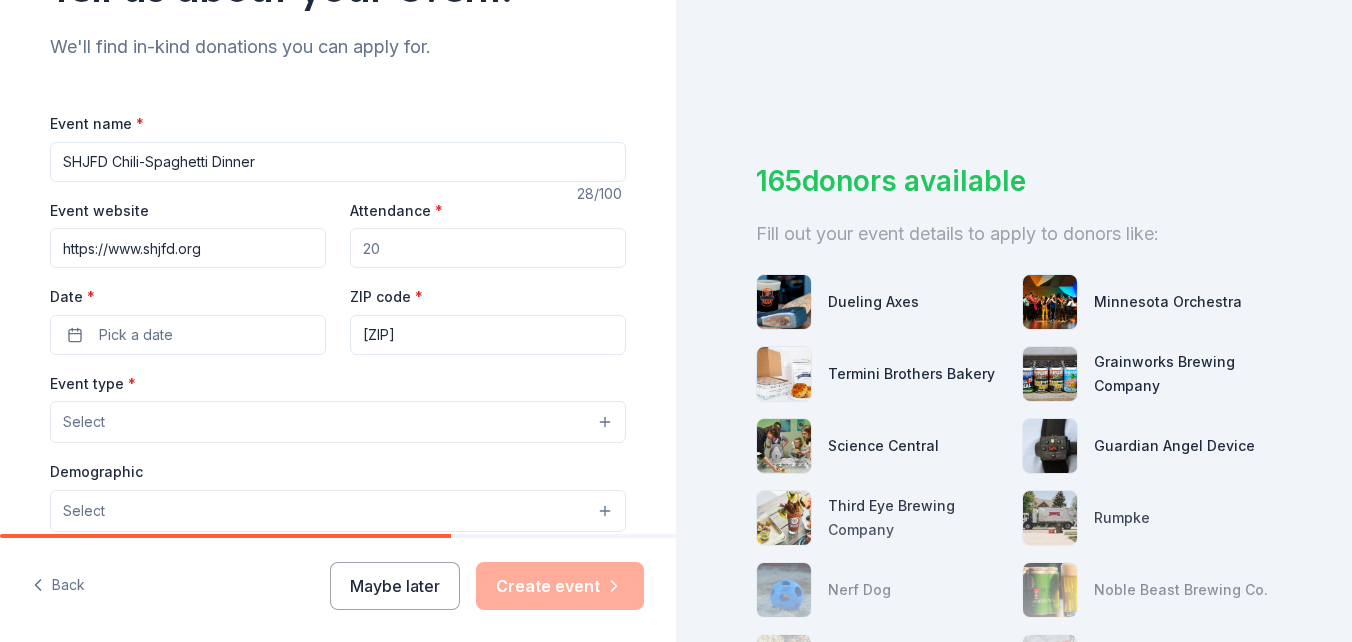 click on "Attendance *" at bounding box center [488, 248] 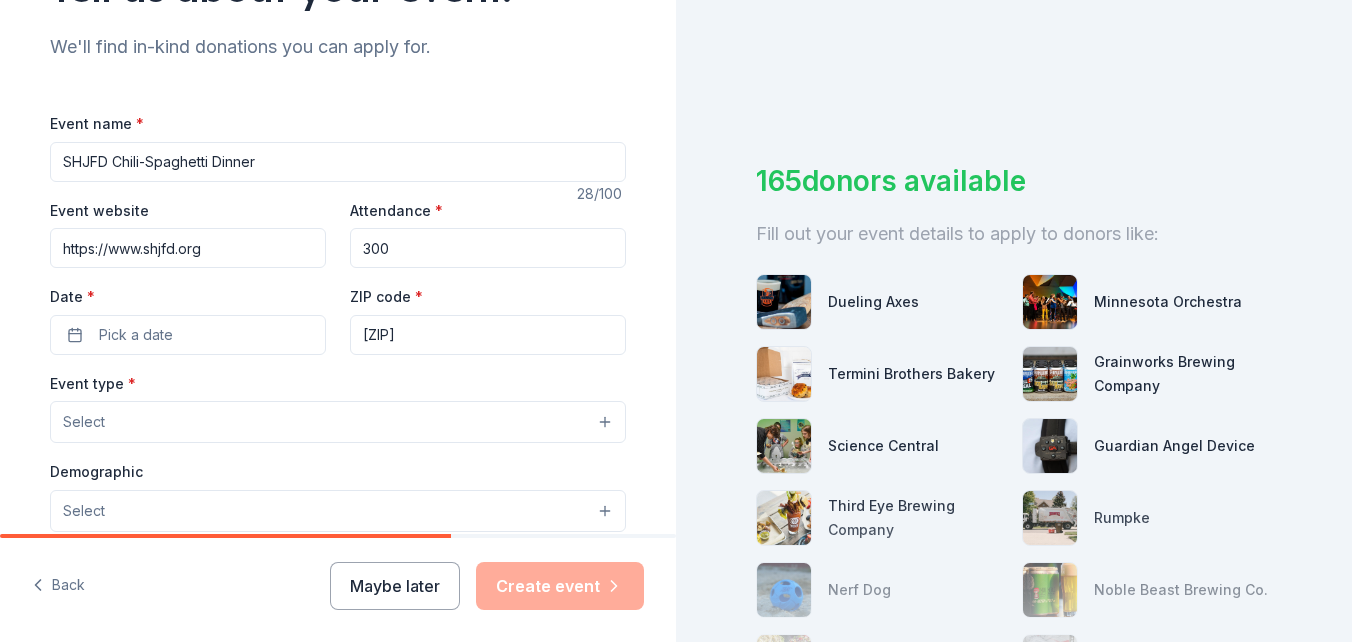type on "300" 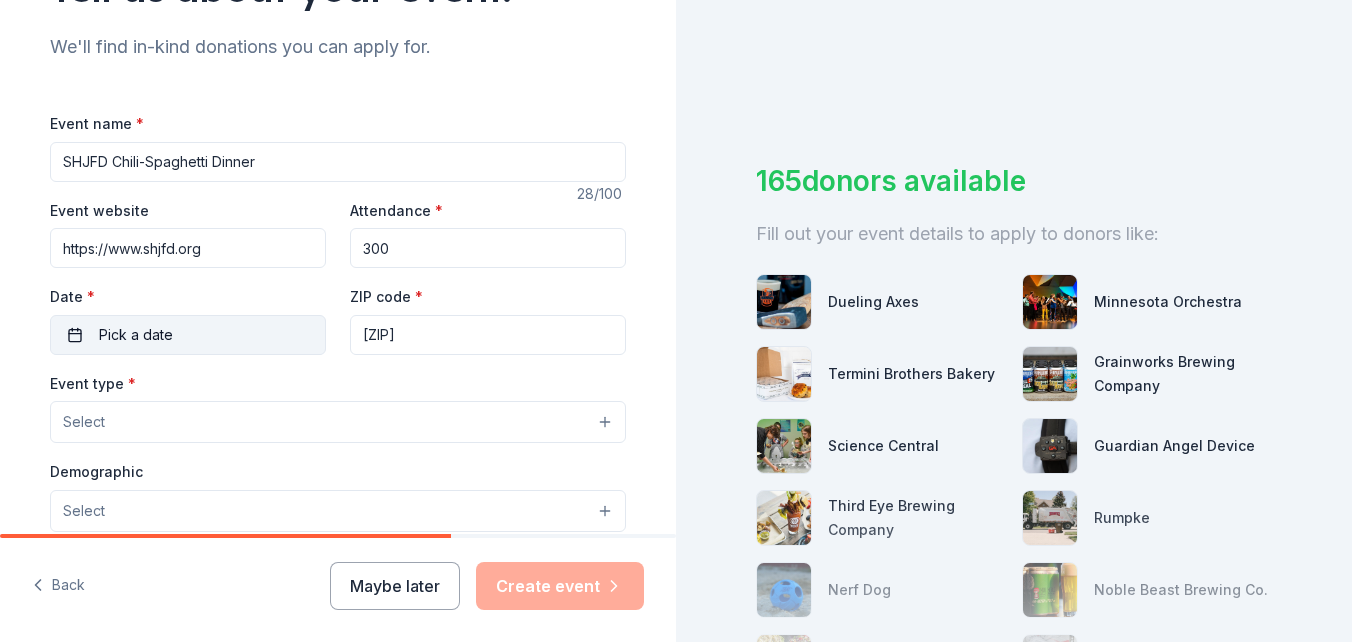 click on "Pick a date" at bounding box center (188, 335) 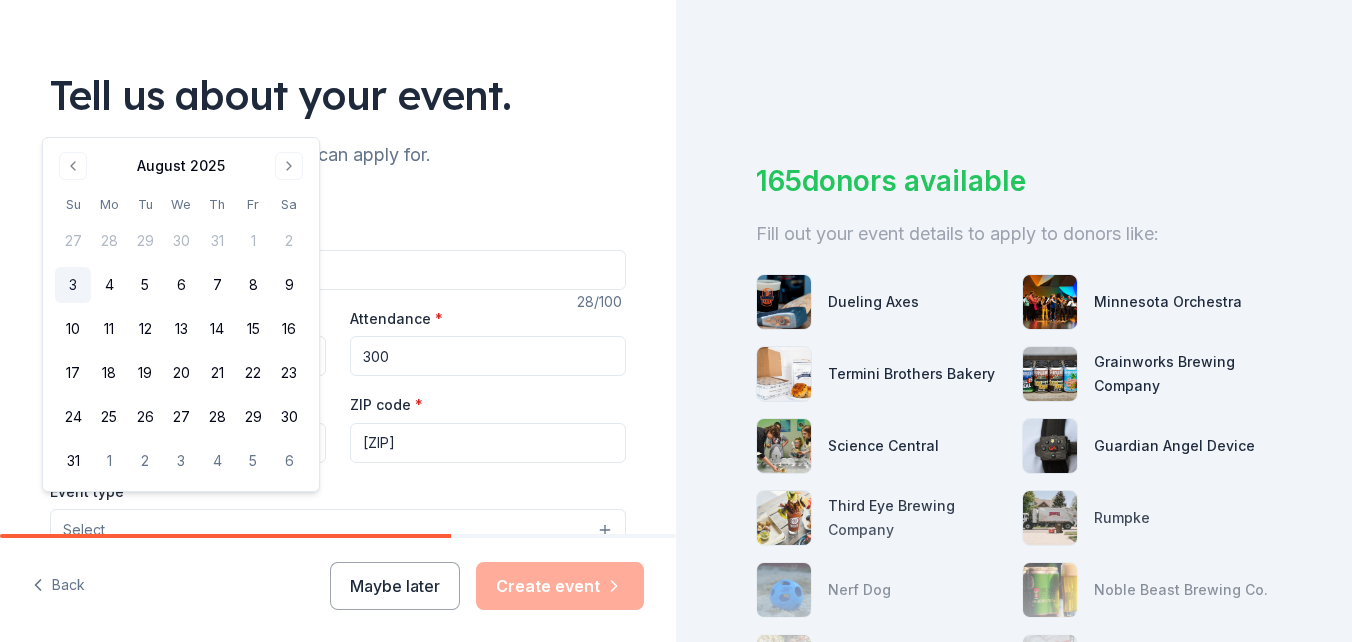 scroll, scrollTop: 0, scrollLeft: 0, axis: both 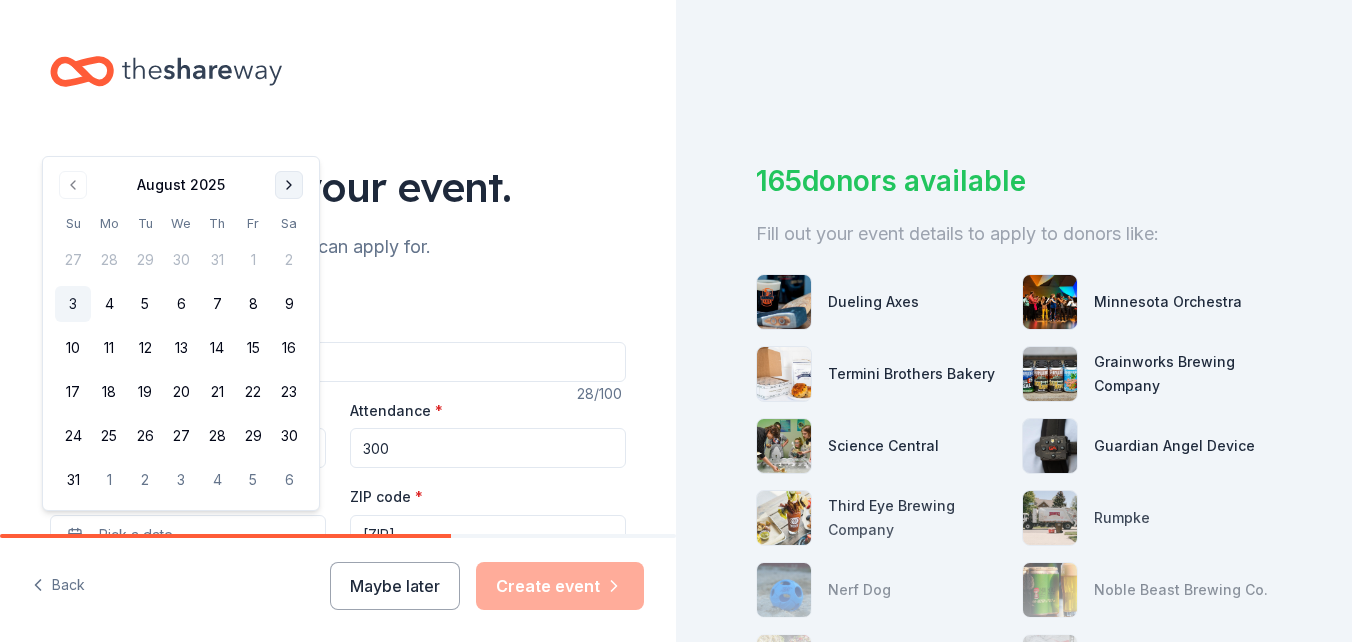 click at bounding box center (289, 185) 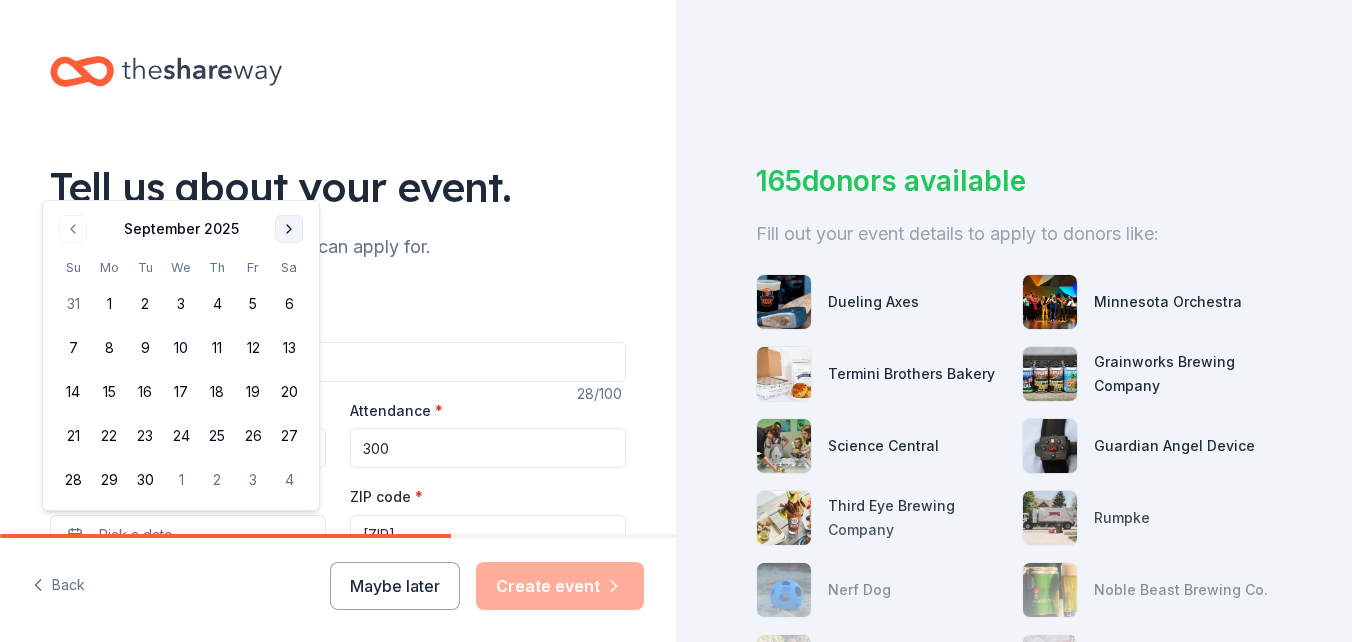 click at bounding box center [289, 229] 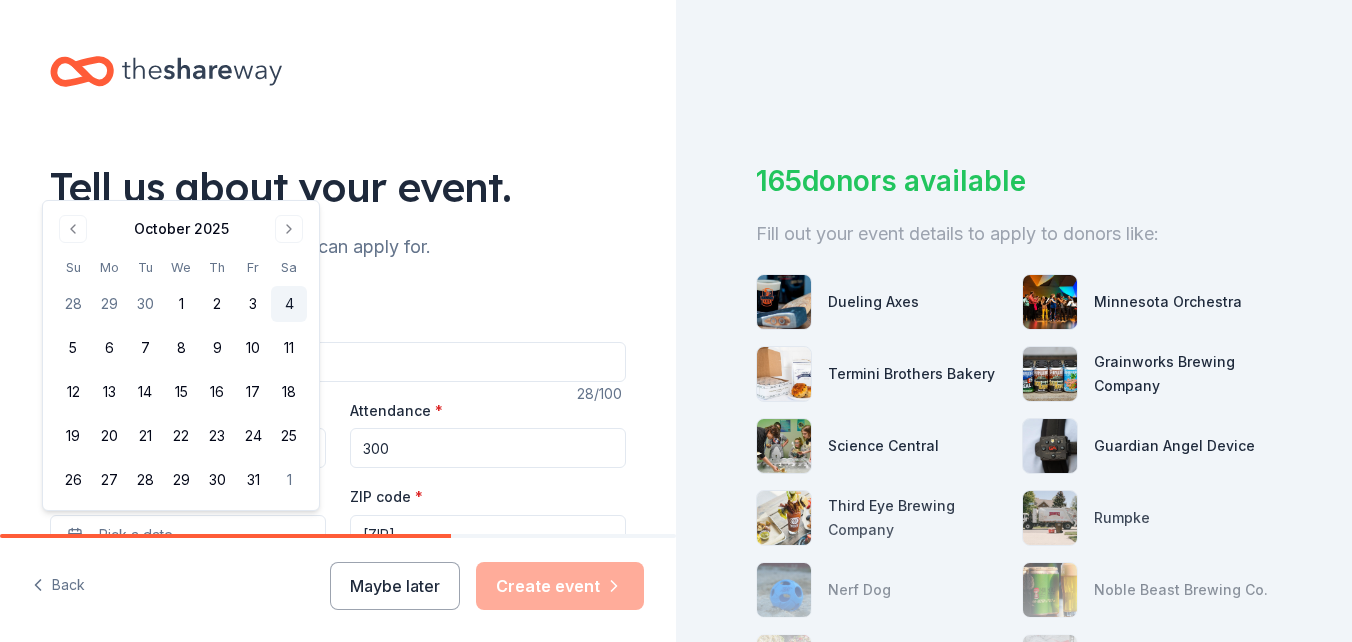 click on "4" at bounding box center (289, 304) 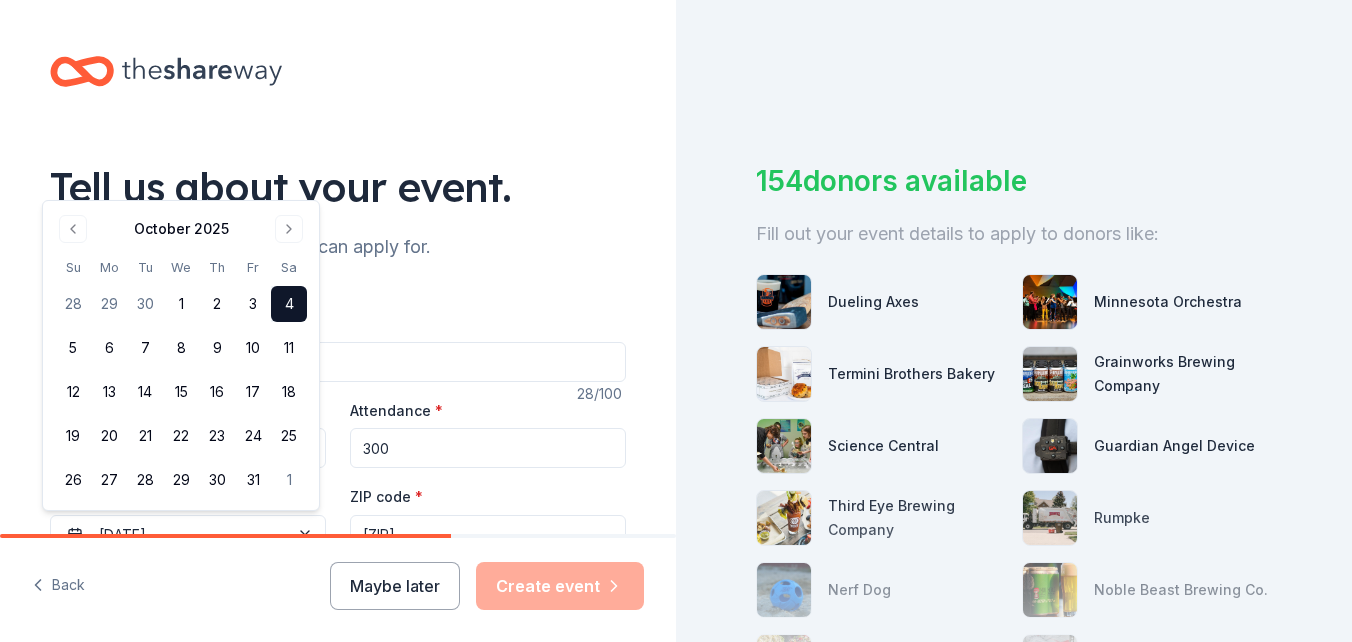 click on "Event name * SHJFD Chili-Spaghetti Dinner 28 /100 Event website https://www.shjfd.org Attendance * 300 Date * 10/04/2025 ZIP code * [ZIP] Event type * Select Demographic Select We use this information to help brands find events with their target demographic to sponsor their products. Mailing address [EMAIL] Apt/unit Description What are you looking for? * Auction & raffle Meals Snacks Desserts Alcohol Beverages Send me reminders Email me reminders of donor application deadlines Recurring event" at bounding box center [338, 757] 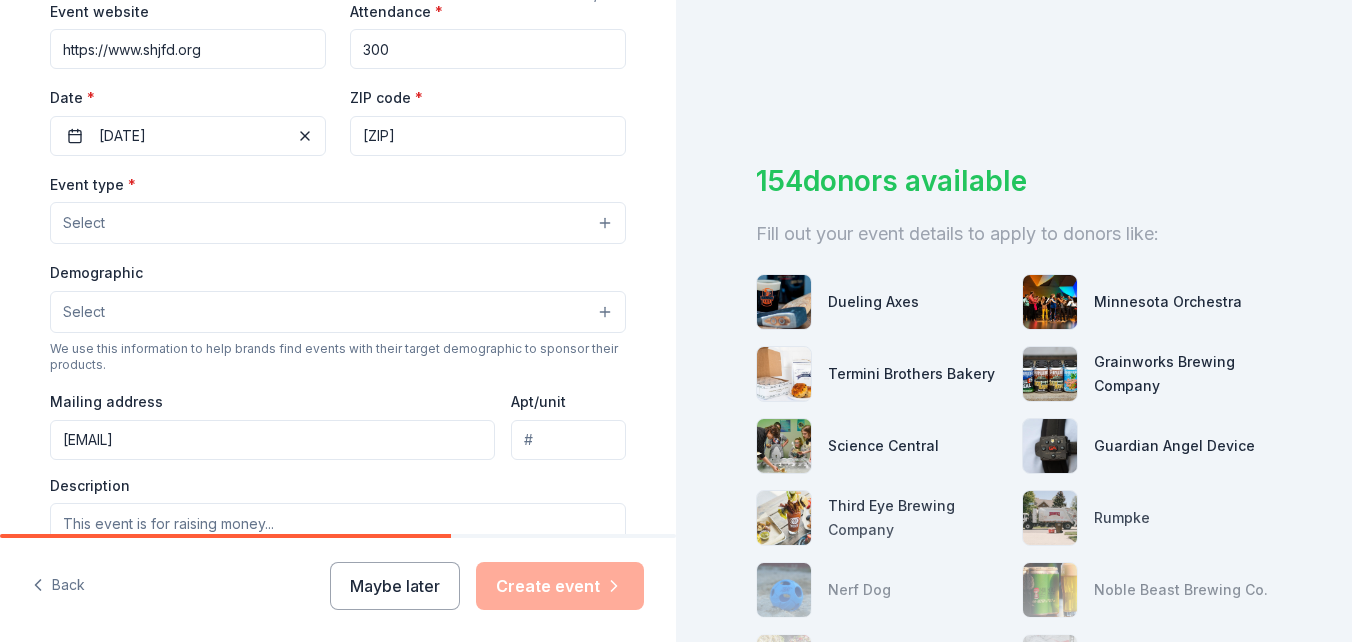 scroll, scrollTop: 400, scrollLeft: 0, axis: vertical 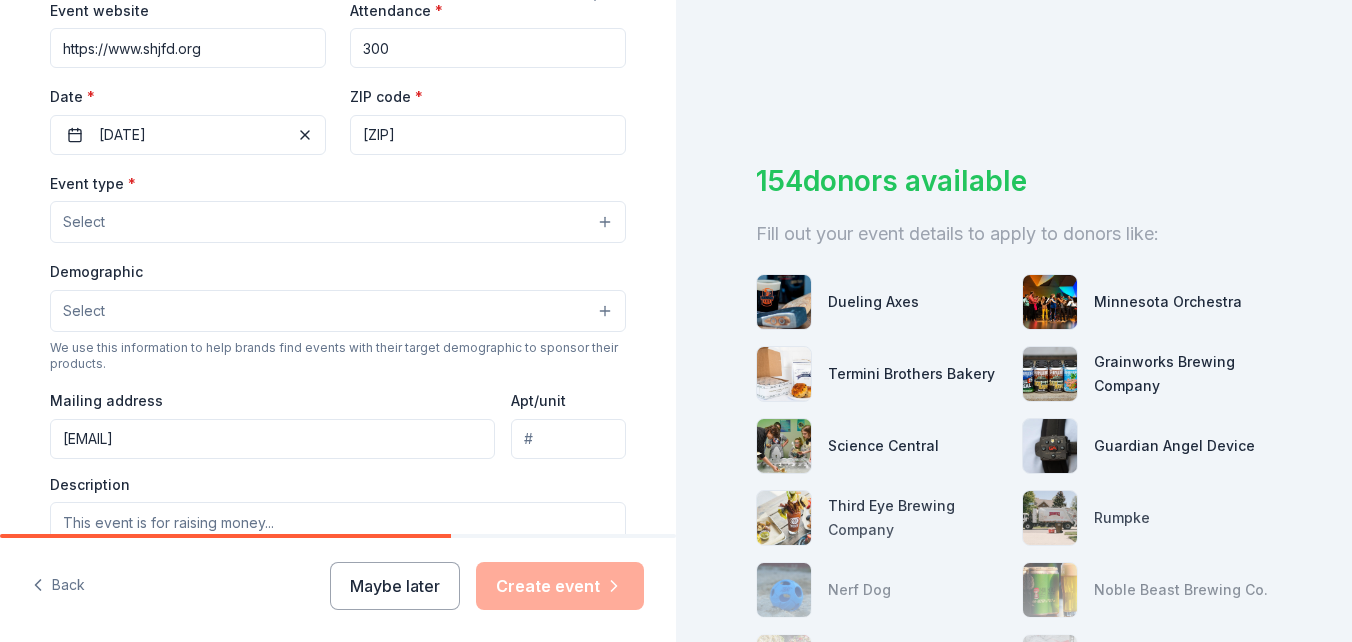 click on "Select" at bounding box center (338, 222) 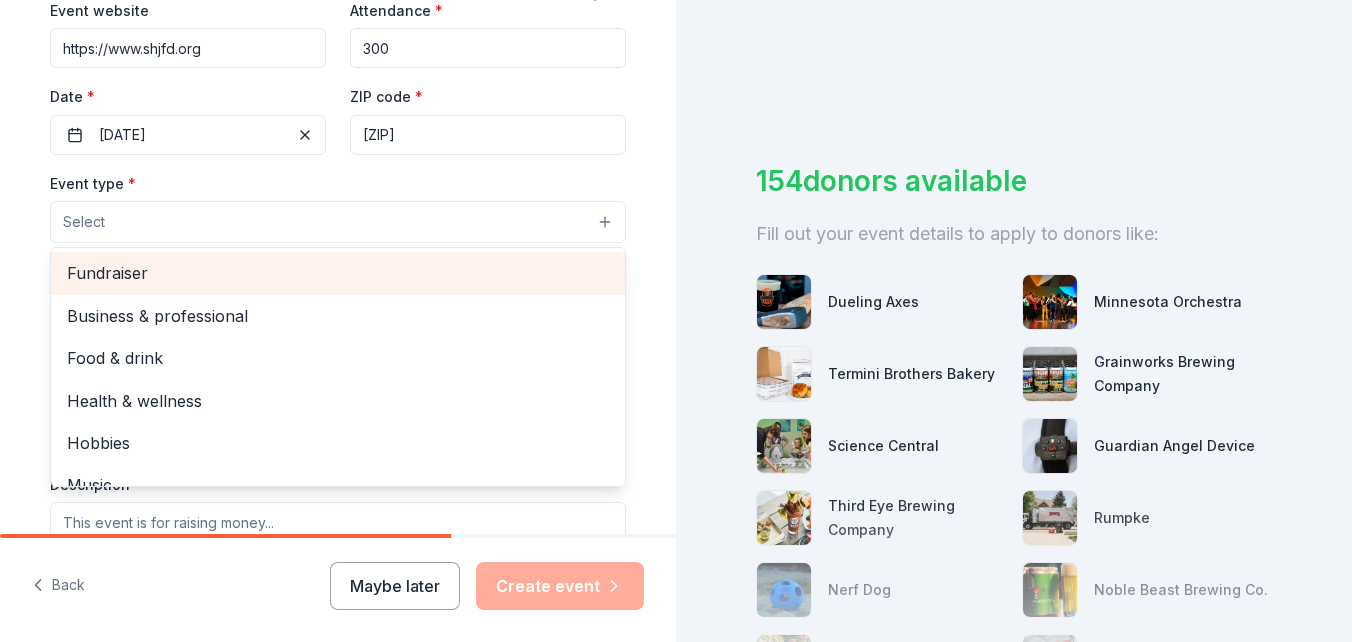 click on "Fundraiser" at bounding box center [338, 273] 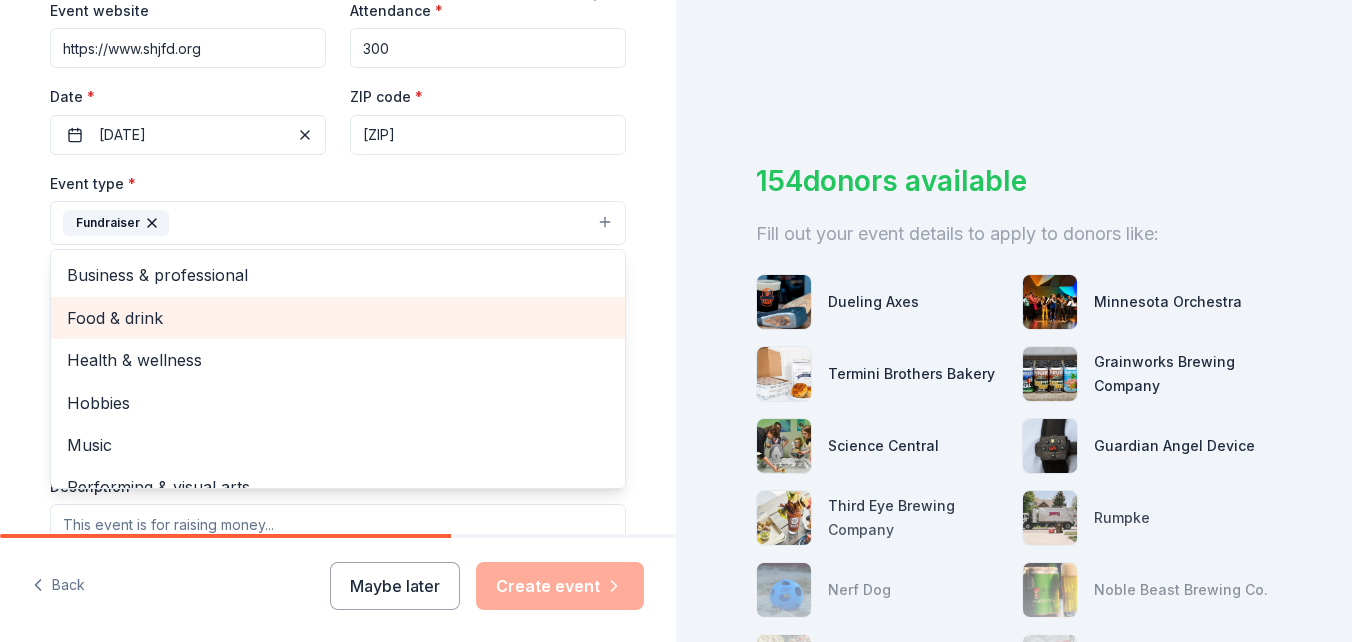 click on "Food & drink" at bounding box center (338, 318) 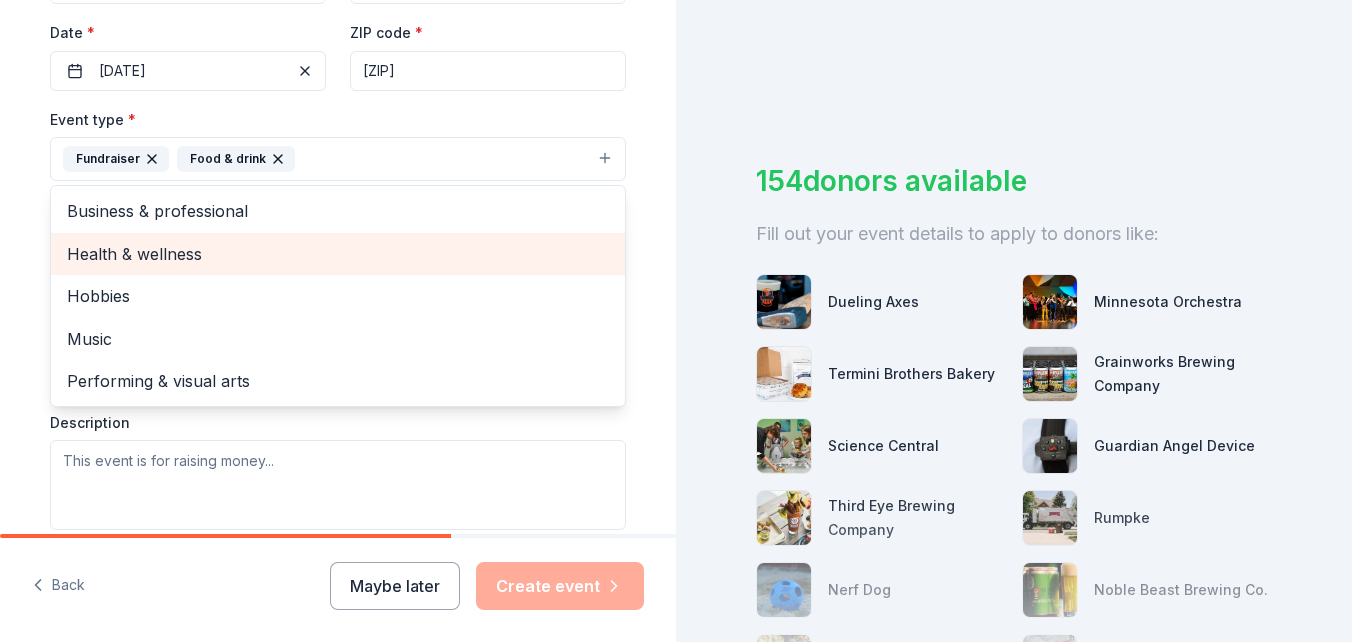 scroll, scrollTop: 500, scrollLeft: 0, axis: vertical 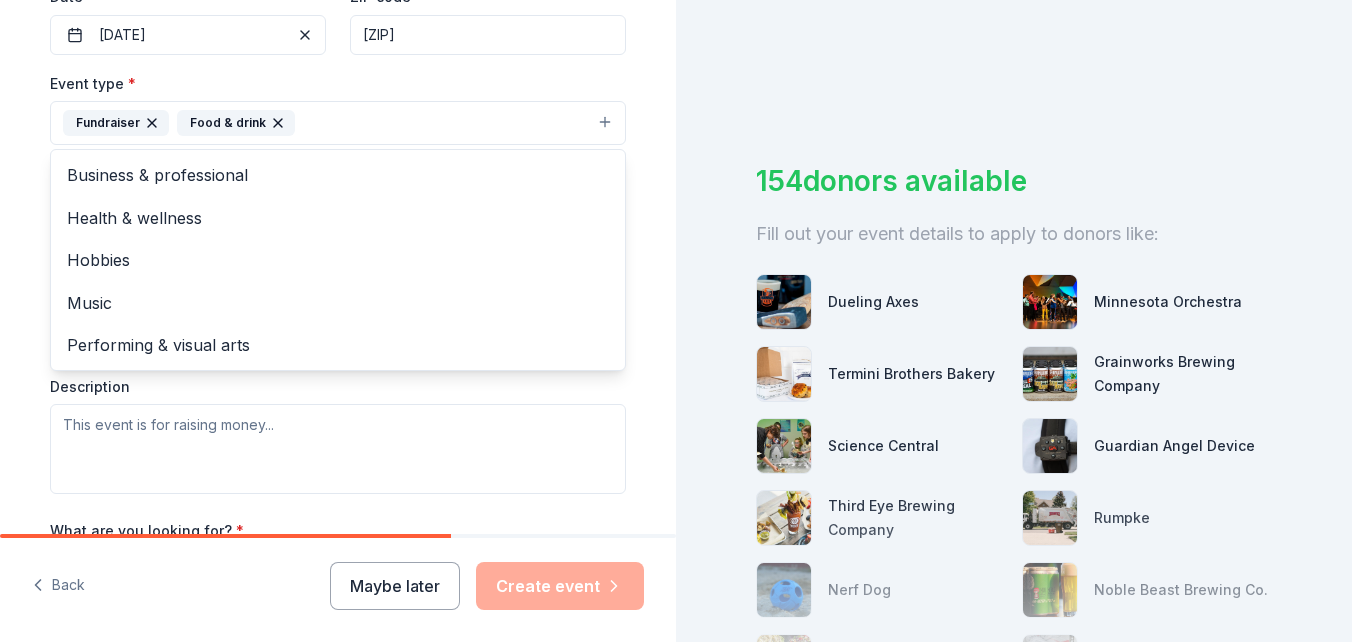 click on "Tell us about your event. We'll find in-kind donations you can apply for. Event name * SHJFD Chili-Spaghetti Dinner 28 /100 Event website https://www.shjfd.org Attendance * 300 Date * 10/04/2025 ZIP code * [ZIP] Event type * Fundraiser Food & drink Business & professional Health & wellness Hobbies Music Performing & visual arts Demographic Select We use this information to help brands find events with their target demographic to sponsor their products. Mailing address [EMAIL] Apt/unit Description What are you looking for? * Auction & raffle Meals Snacks Desserts Alcohol Beverages Send me reminders Email me reminders of donor application deadlines Recurring event" at bounding box center [338, 166] 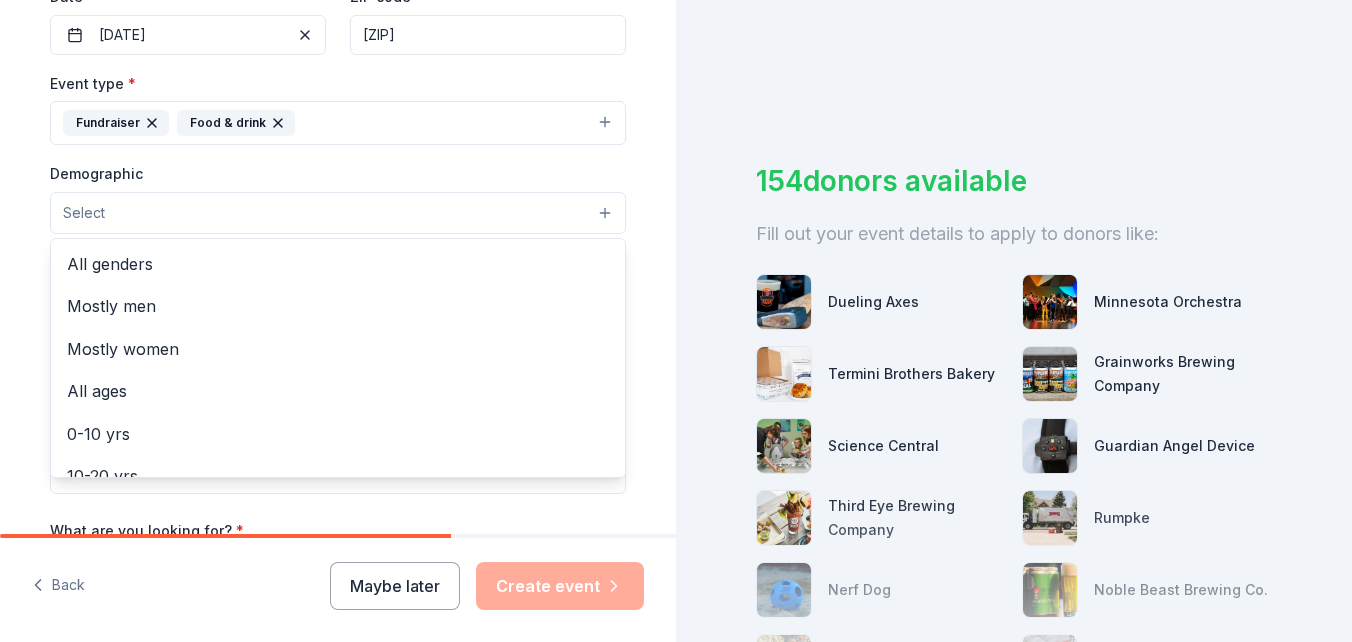 click on "Select" at bounding box center [338, 213] 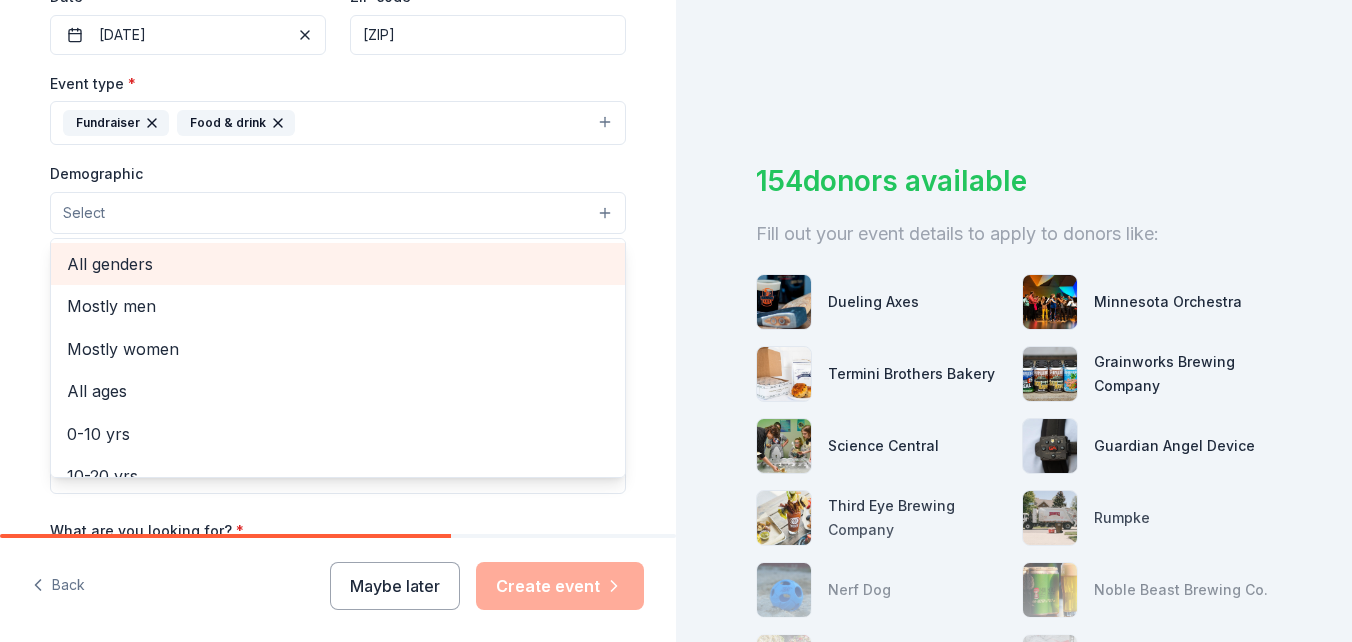 click on "All genders" at bounding box center (338, 264) 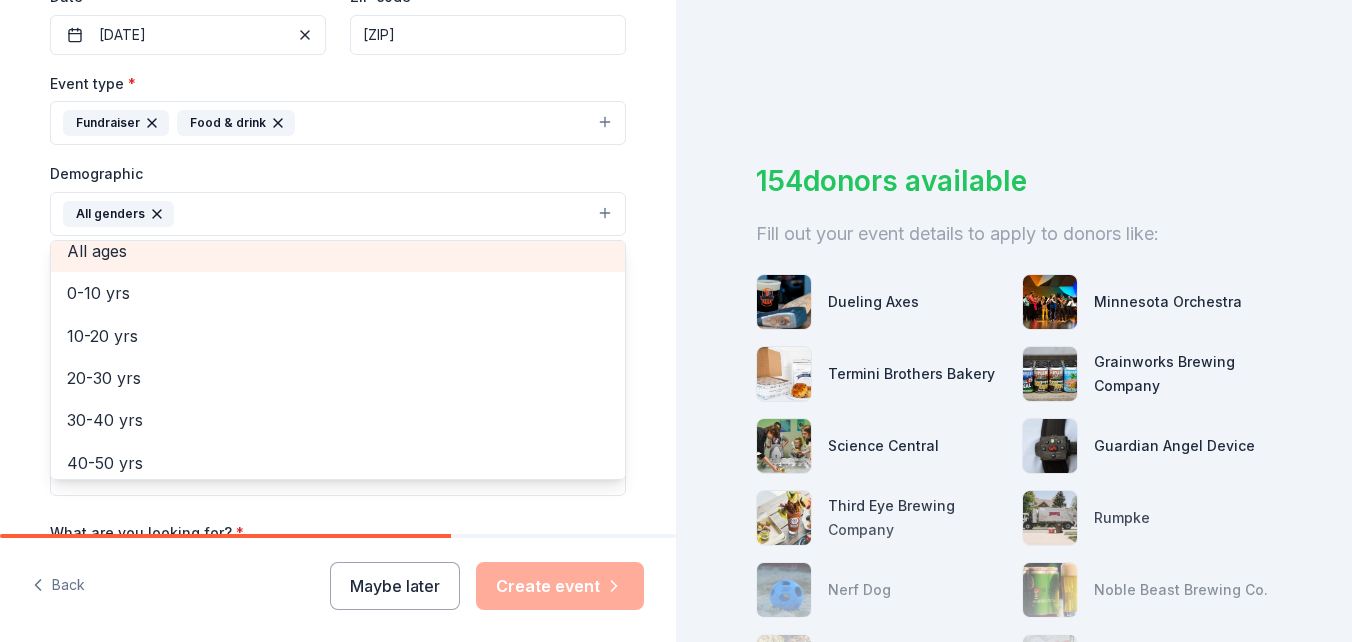click on "All ages" at bounding box center [338, 251] 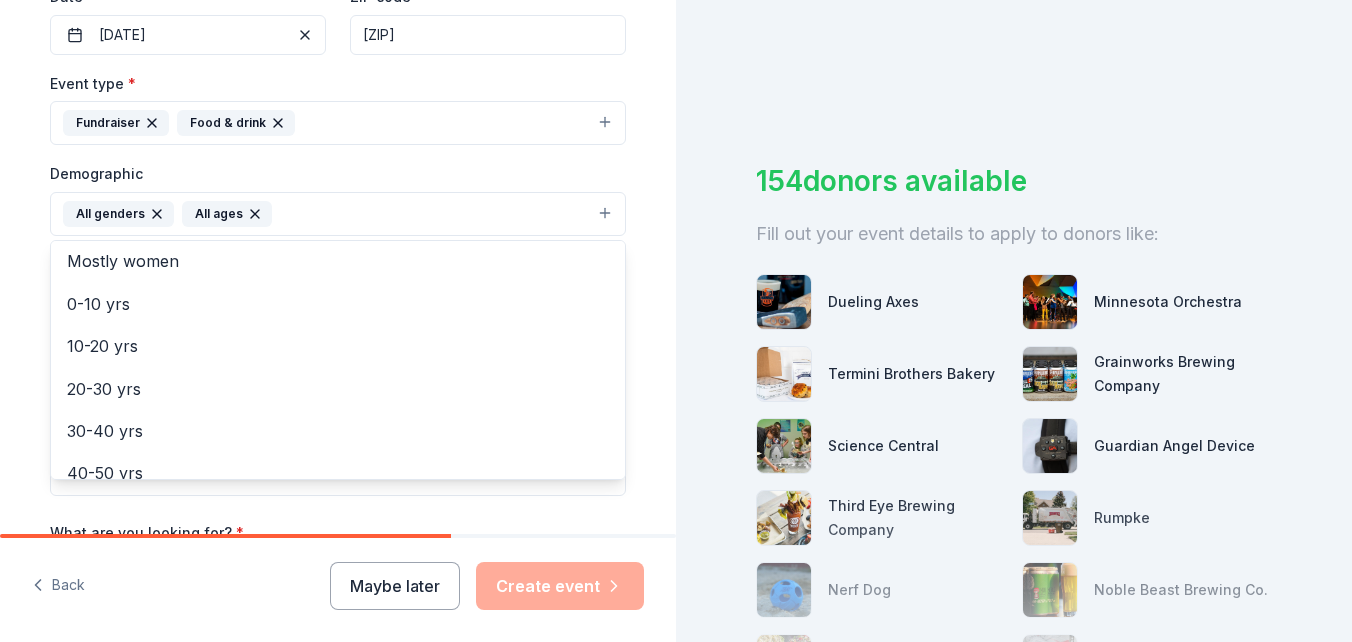 click on "Tell us about your event. We'll find in-kind donations you can apply for. Event name * SHJFD Chili-Spaghetti Dinner 28 /100 Event website https://www.shjfd.org Attendance * 300 Date * 10/04/2025 ZIP code * [ZIP] Event type * Fundraiser Food & drink Demographic All genders All ages Mostly men Mostly women 0-10 yrs 10-20 yrs 20-30 yrs 30-40 yrs 40-50 yrs 50-60 yrs 60-70 yrs 70-80 yrs 80+ yrs We use this information to help brands find events with their target demographic to sponsor their products. Mailing address [EMAIL] Apt/unit Description What are you looking for? * Auction & raffle Meals Snacks Desserts Alcohol Beverages Send me reminders Email me reminders of donor application deadlines Recurring event" at bounding box center (338, 167) 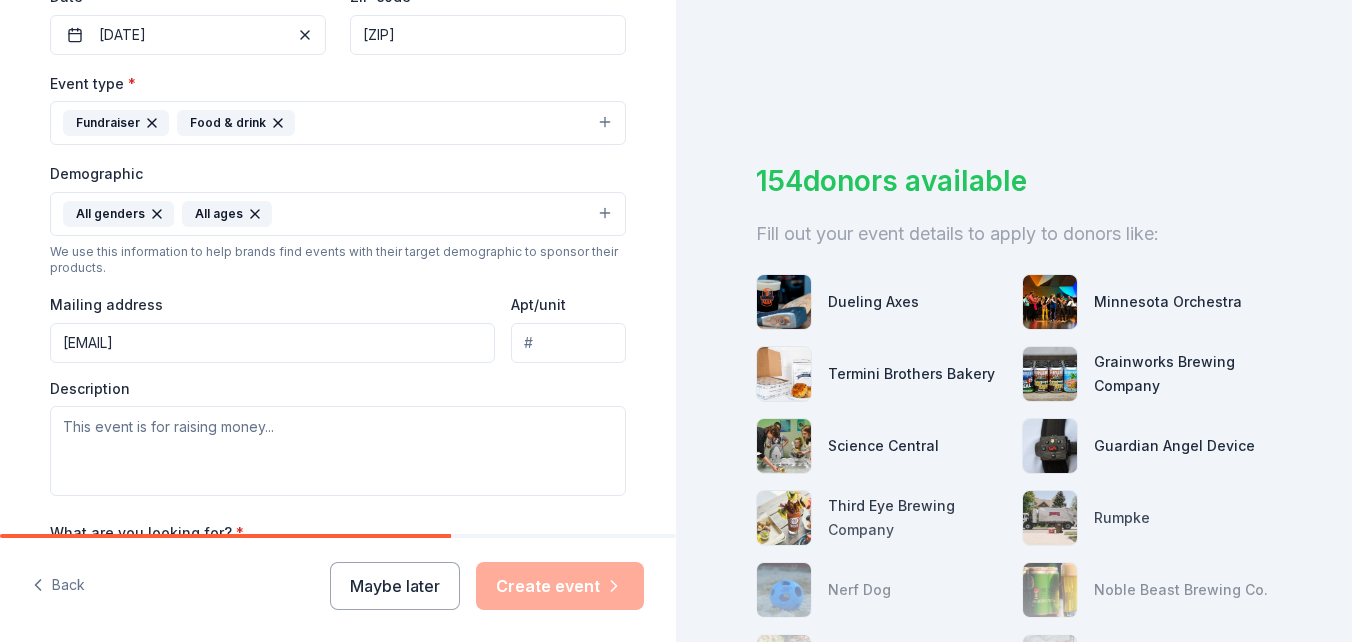 click on "[EMAIL]" at bounding box center (272, 343) 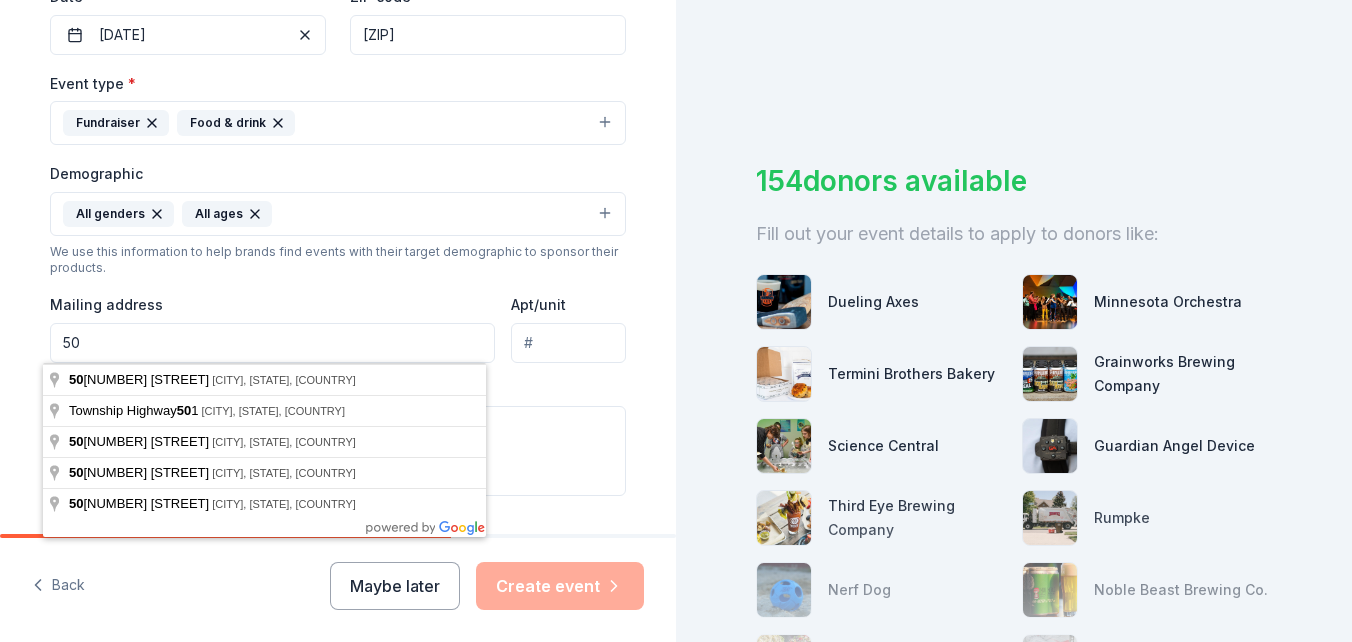 type on "[NUMBER] [STREET]" 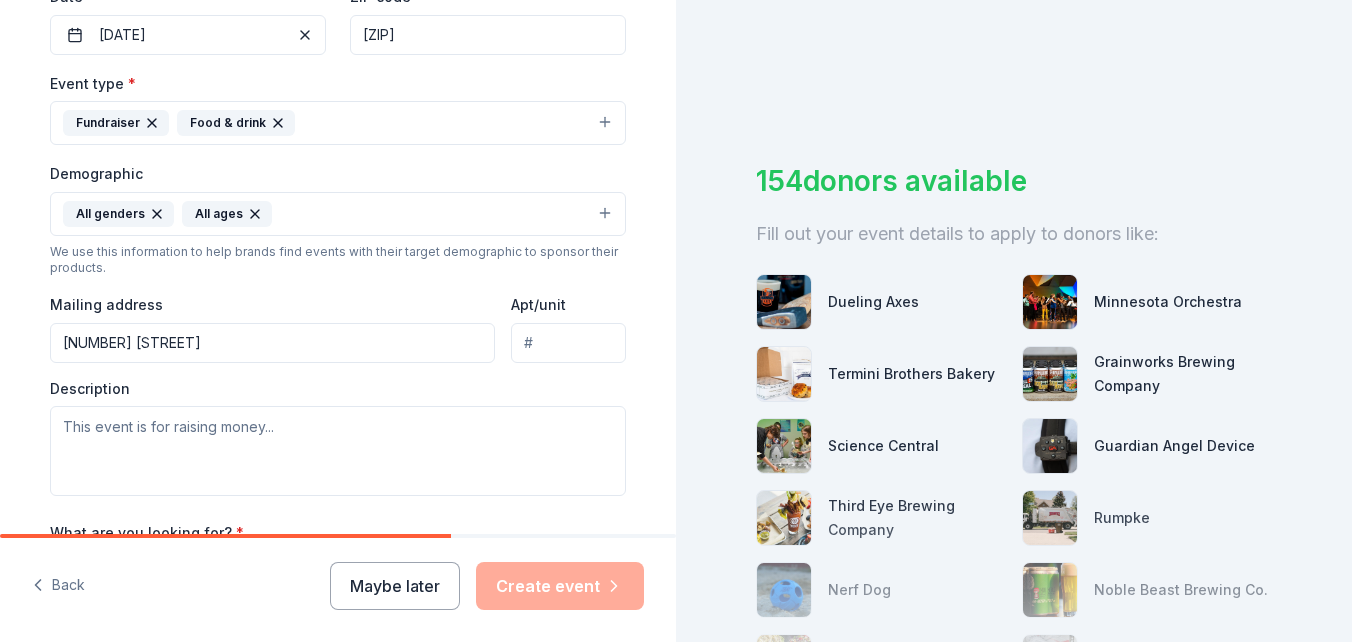 click on "[NUMBER] [STREET]" at bounding box center [272, 343] 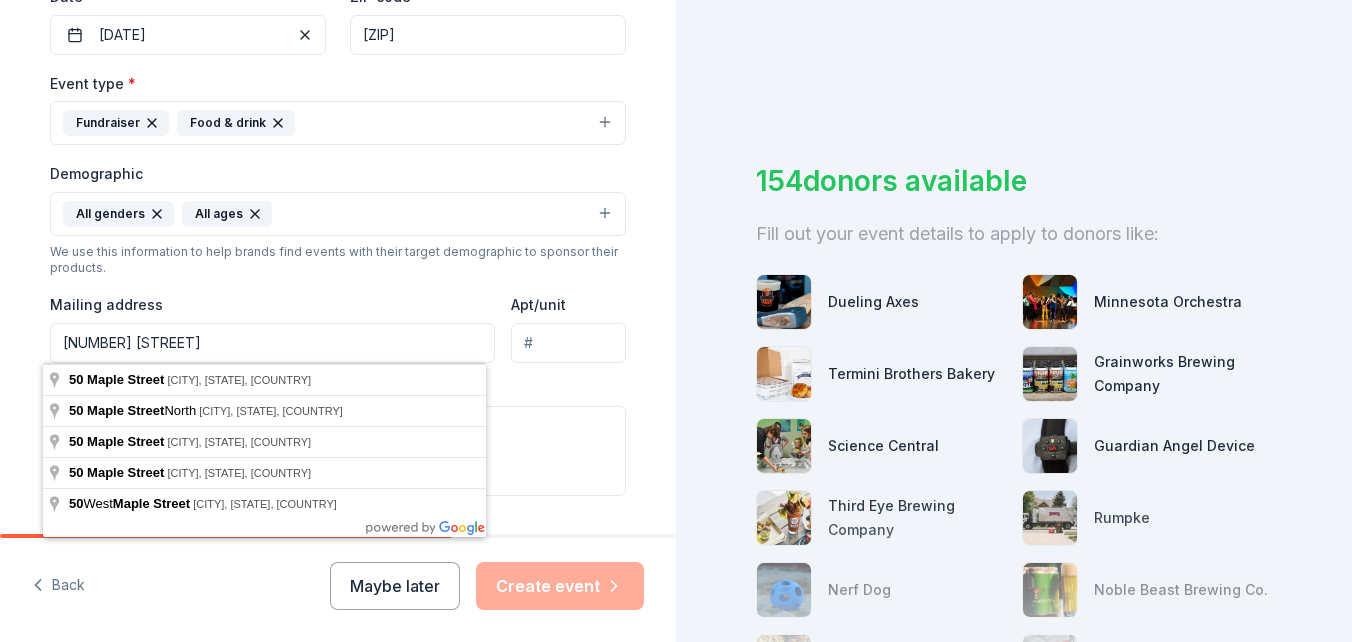 type on "[POSTAL_BOX] [NUMBER]" 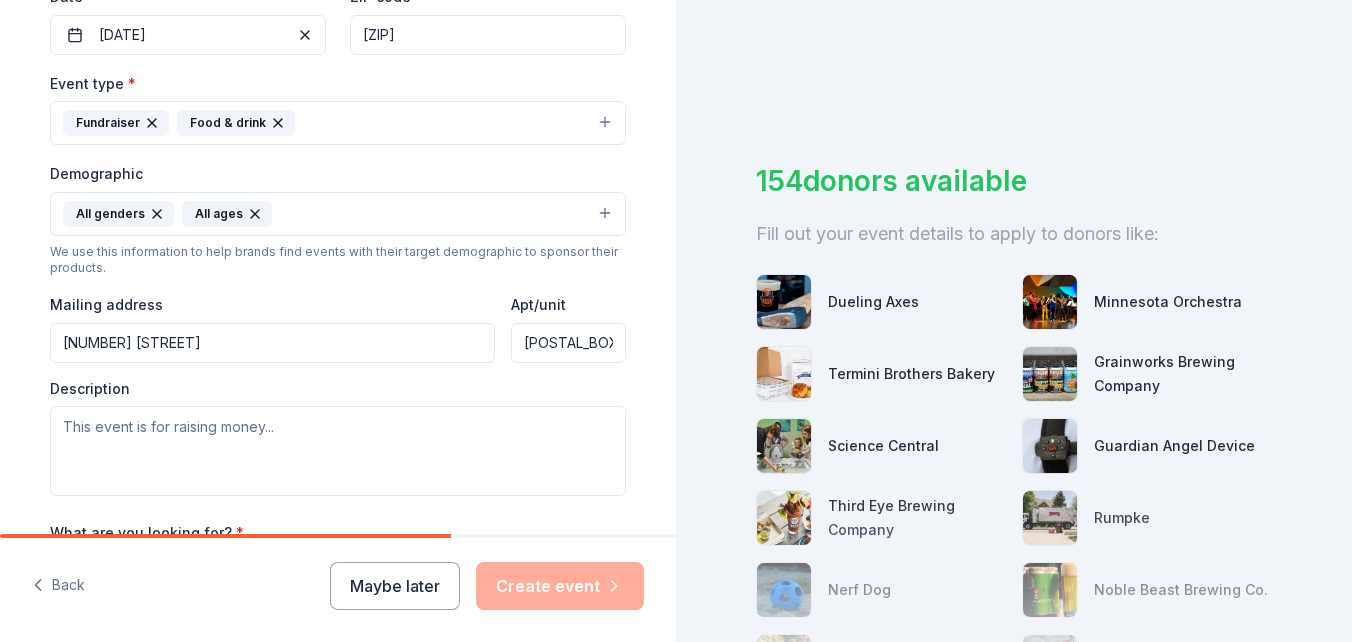 click on "Mailing address [NUMBER] [STREET]" at bounding box center [272, 327] 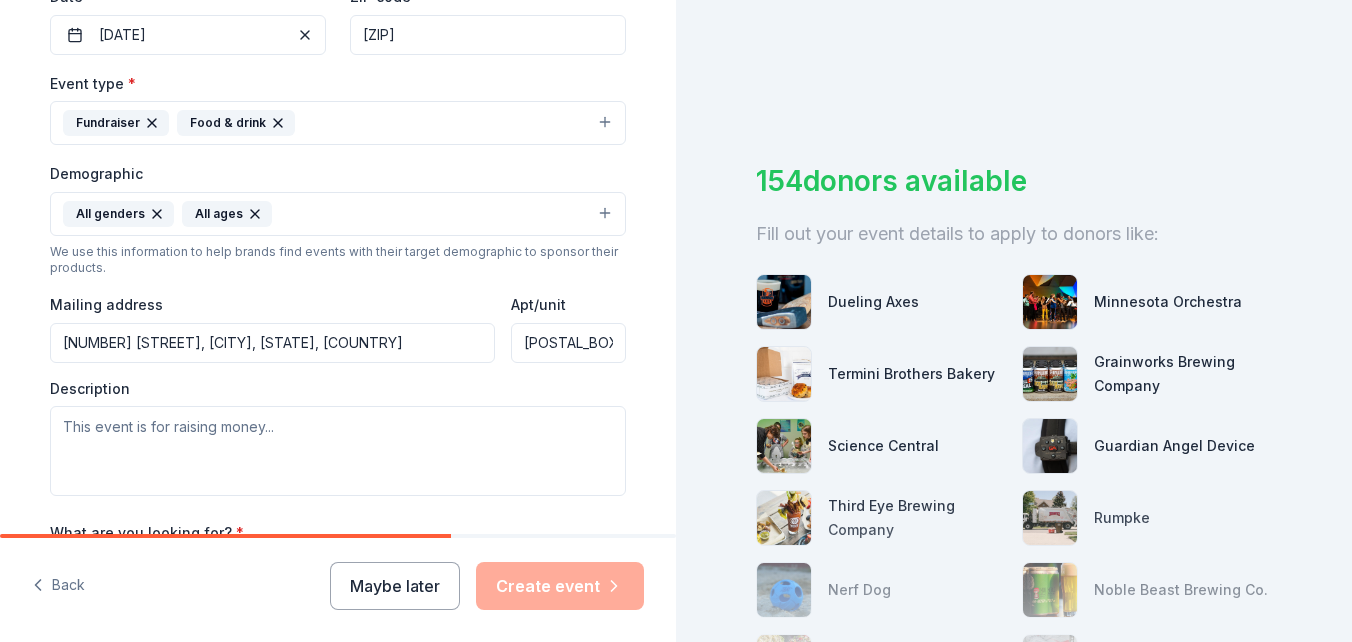 type on "[NUMBER] [STREET], [CITY], [STATE], [ZIP]" 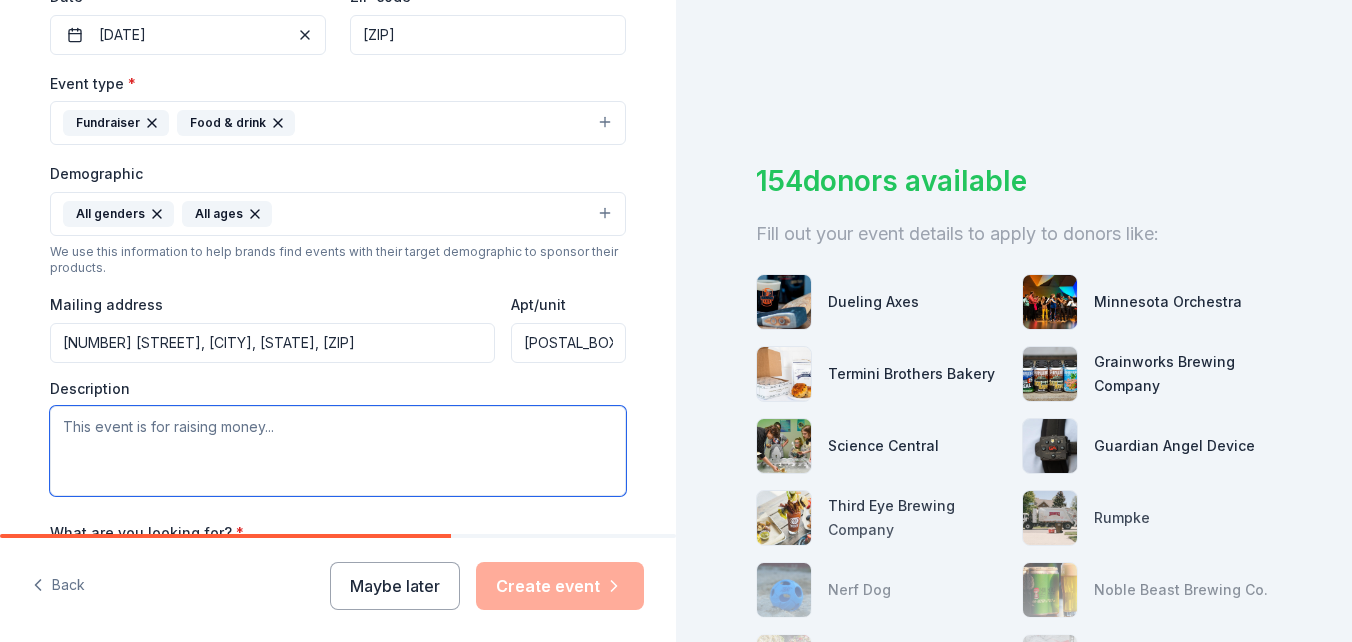 click at bounding box center [338, 451] 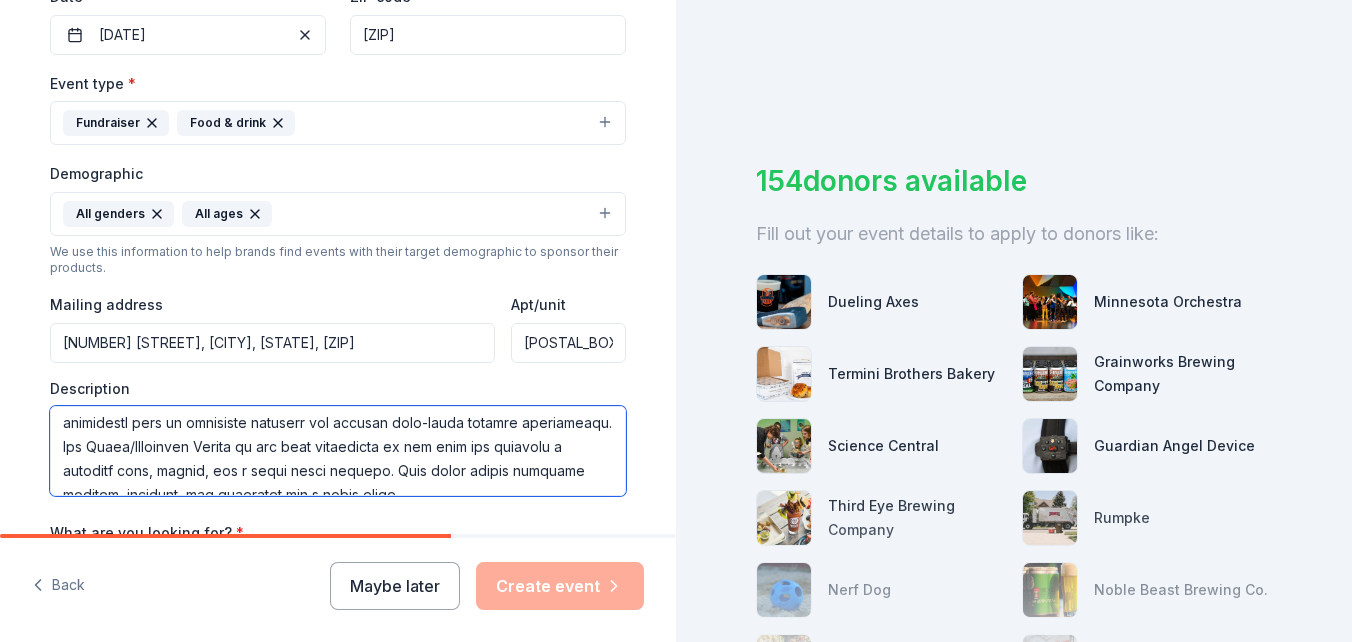 scroll, scrollTop: 0, scrollLeft: 0, axis: both 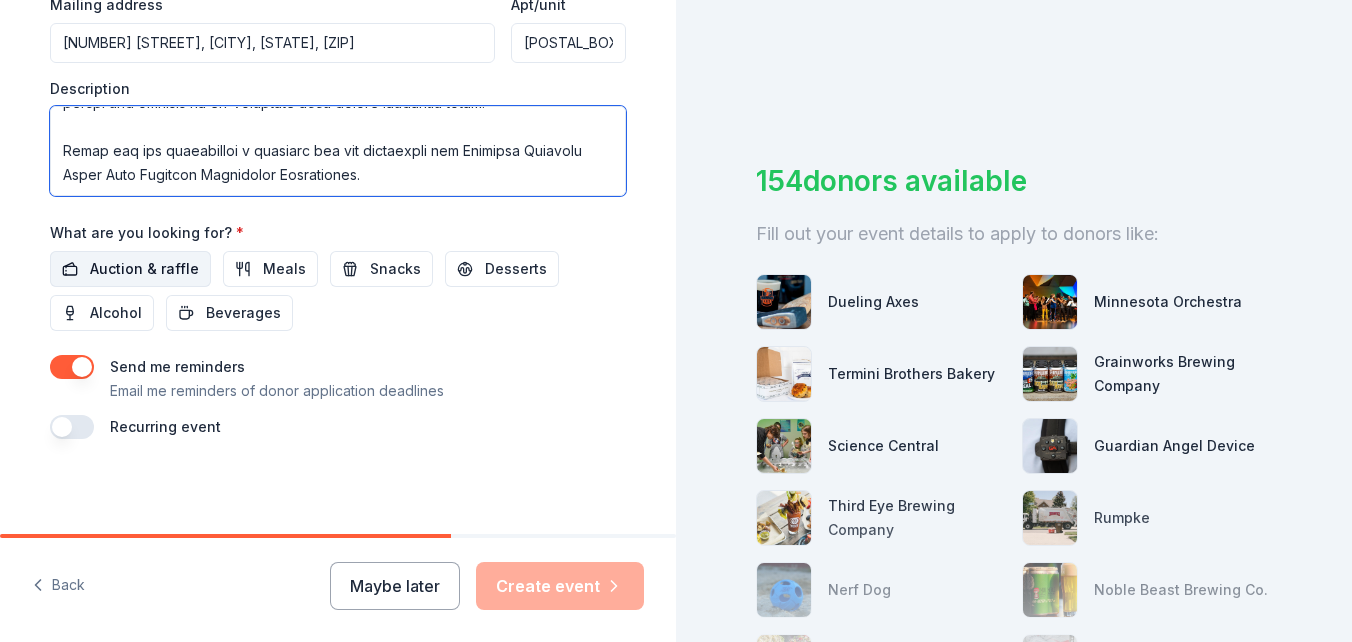 type on "The Southern Highland Joint Fire District Volunteers Association is seeking raffle item donations for our annual fundraiser, the SHJFD Chili/Spaghetti Dinner.
We are proud members of a volunteer fire department, serving our community with dedication both in emergency response and through year-round support initiatives. The Chili/Spaghetti Dinner is our only fundraiser of the year and features a homemade meal, raffle, and a baked goods auction. This event brings together friends, families, and neighbors for a great cause.
All proceeds from the dinner go directly back into the community. Funds raised help us provide essential items such as smoke detectors, fire prevention and safety education materials, and emergency assistance to residents facing hardship. This often includes grocery gift cards or small financial support during times of crisis.
Your donation of a raffle item will directly support these efforts and help ensure that we can continue making a difference where it matters most. All donors will..." 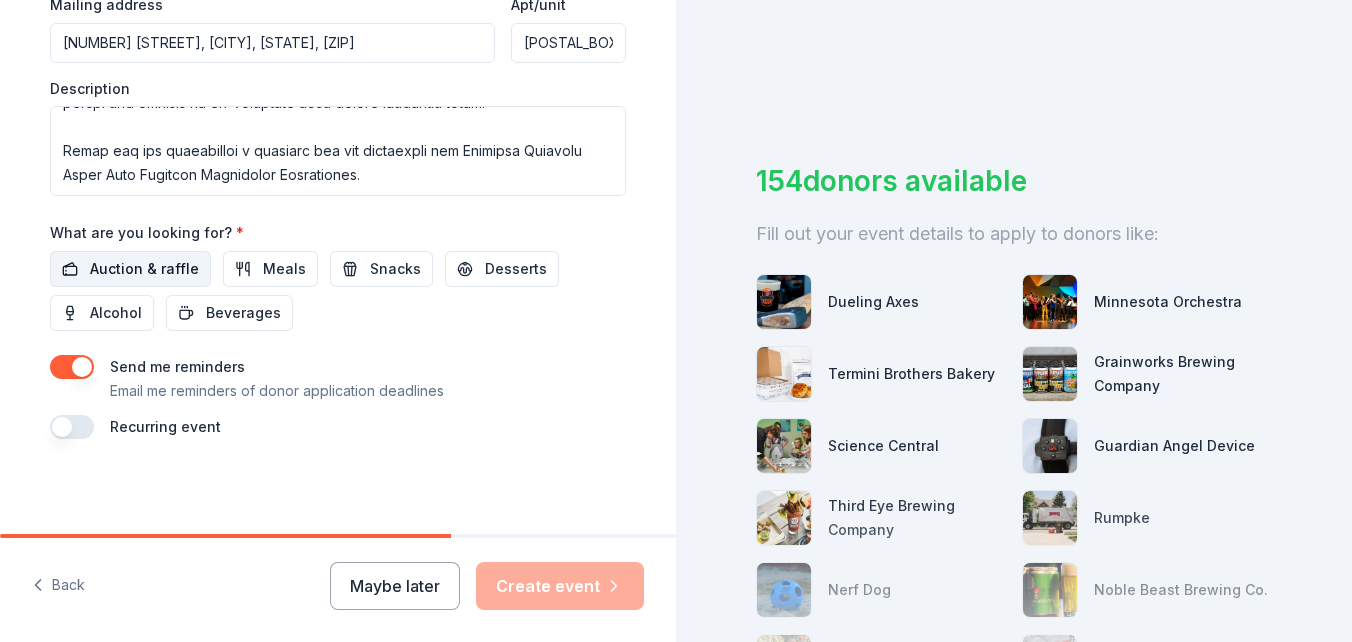 click on "Auction & raffle" at bounding box center [144, 269] 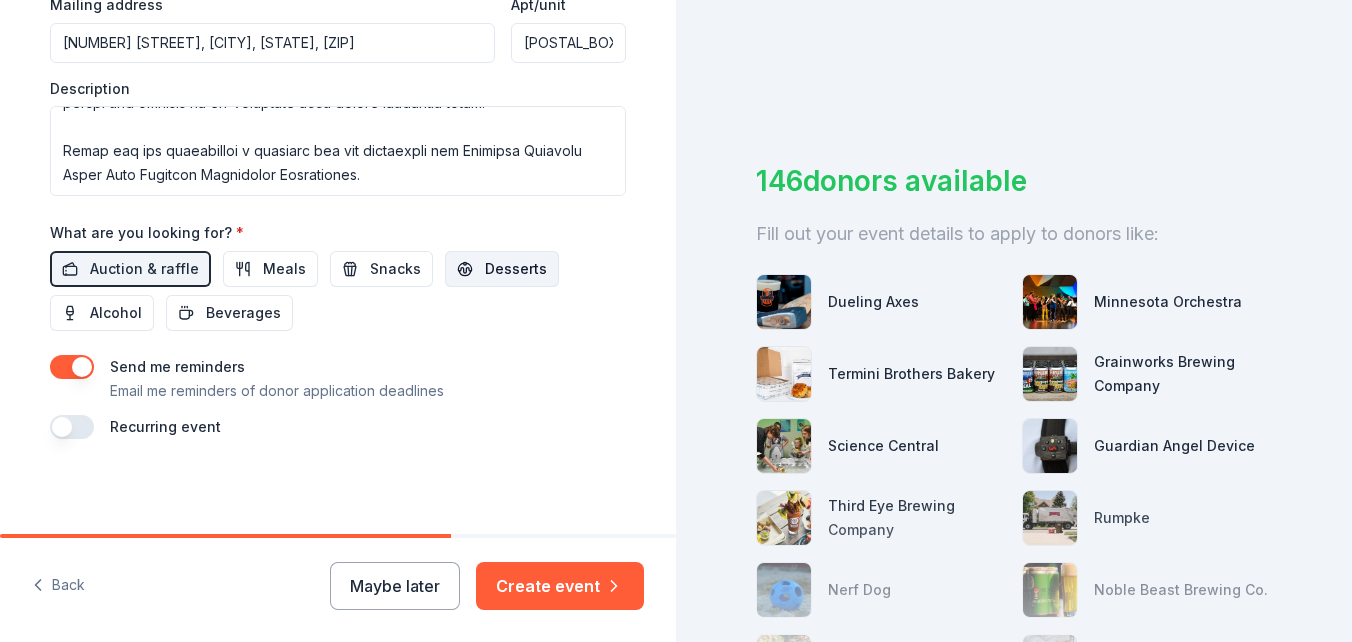 click on "Desserts" at bounding box center (502, 269) 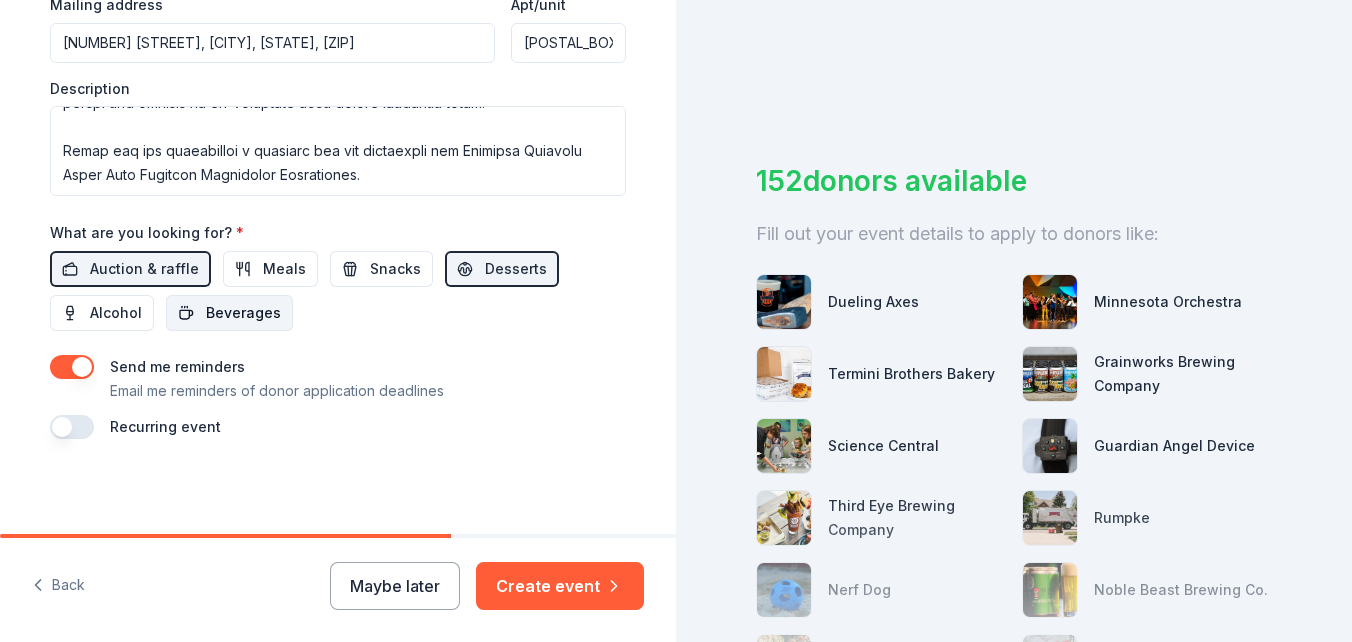 click on "Beverages" at bounding box center (243, 313) 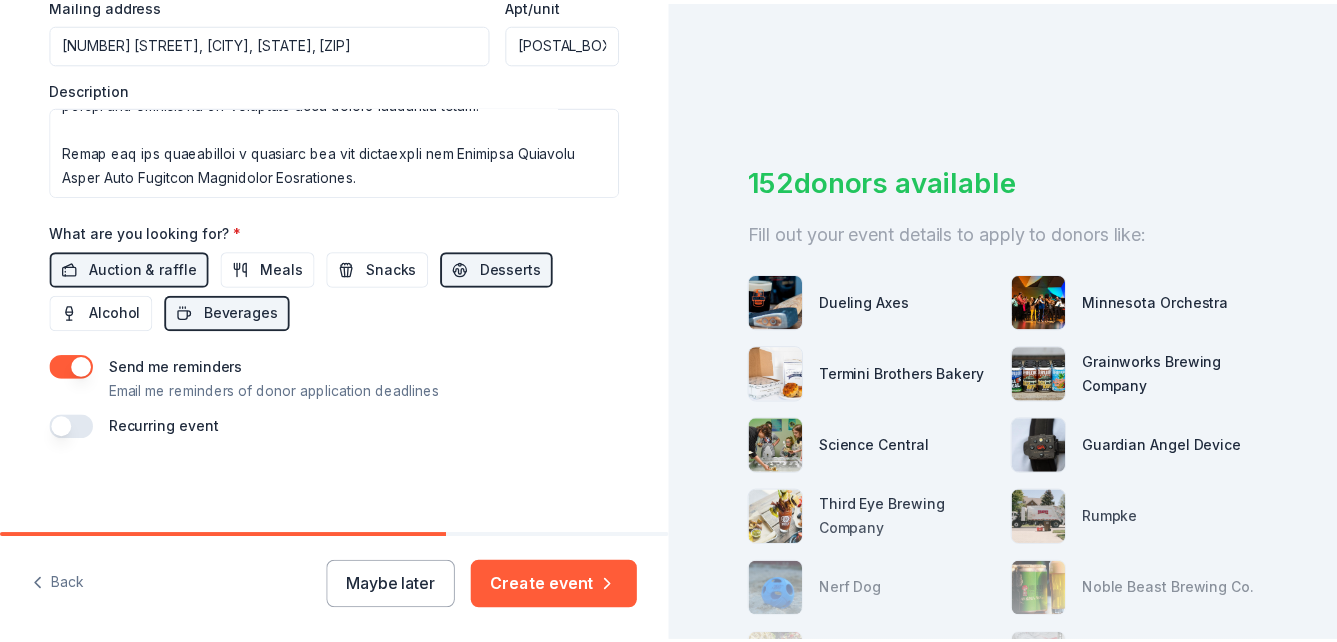scroll, scrollTop: 801, scrollLeft: 0, axis: vertical 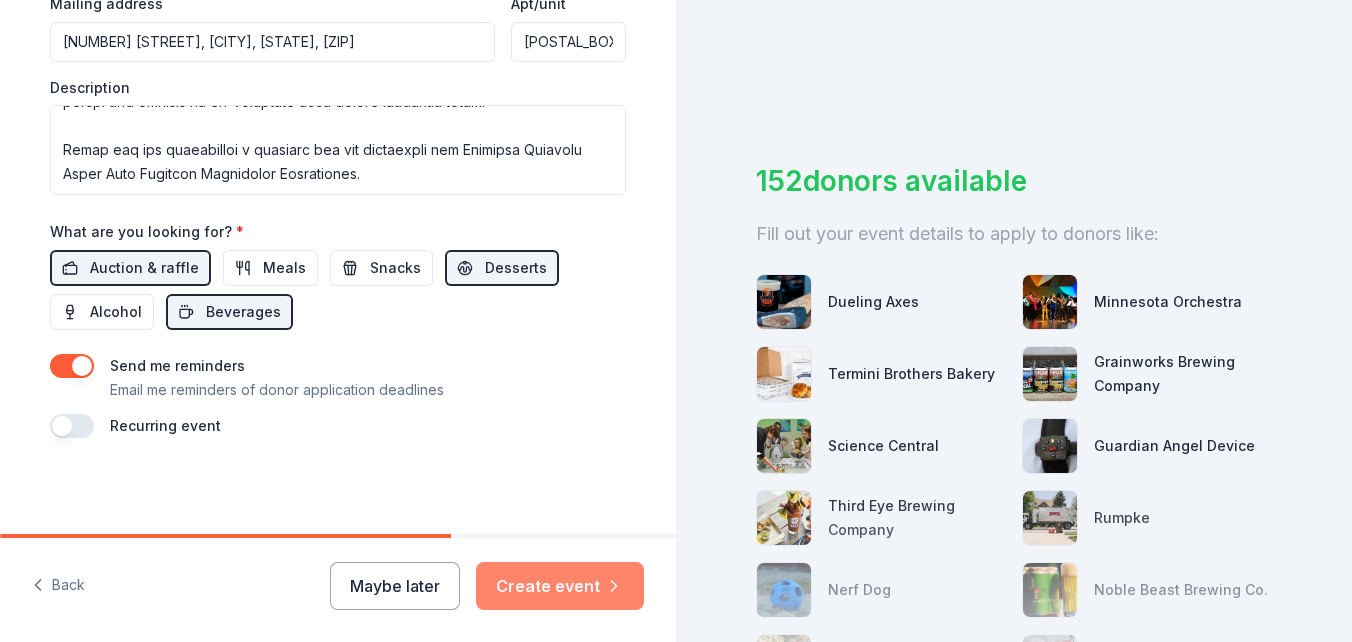 click on "Create event" at bounding box center [560, 586] 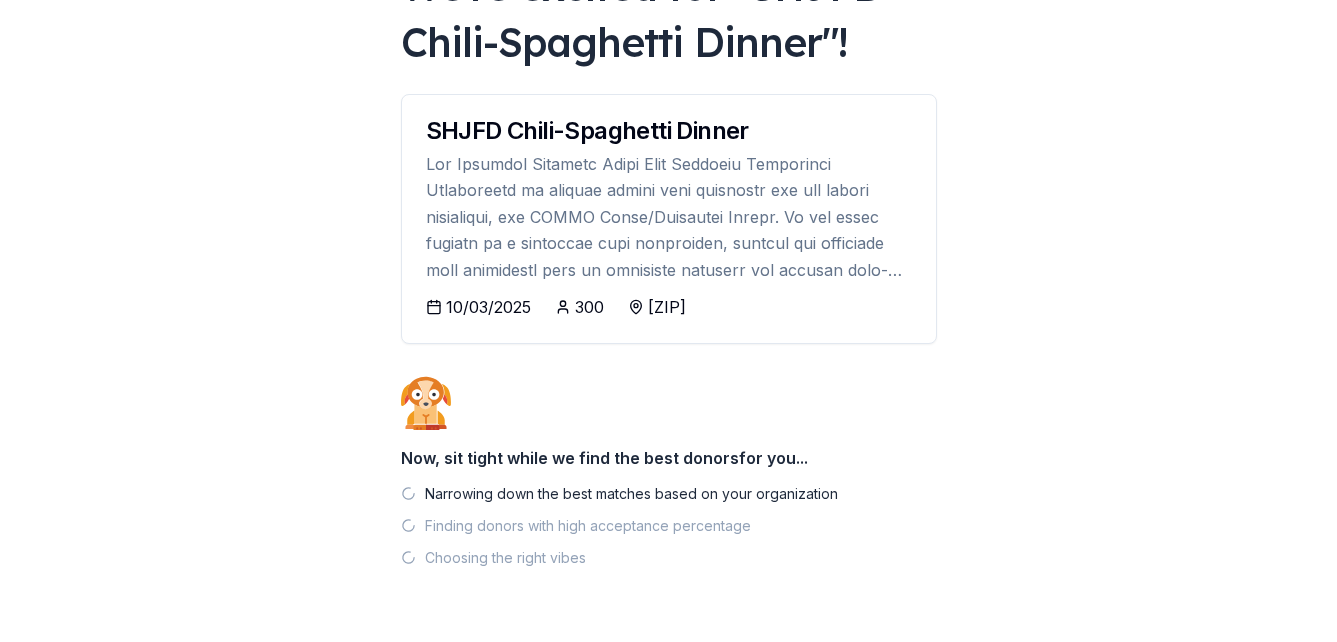 scroll, scrollTop: 200, scrollLeft: 0, axis: vertical 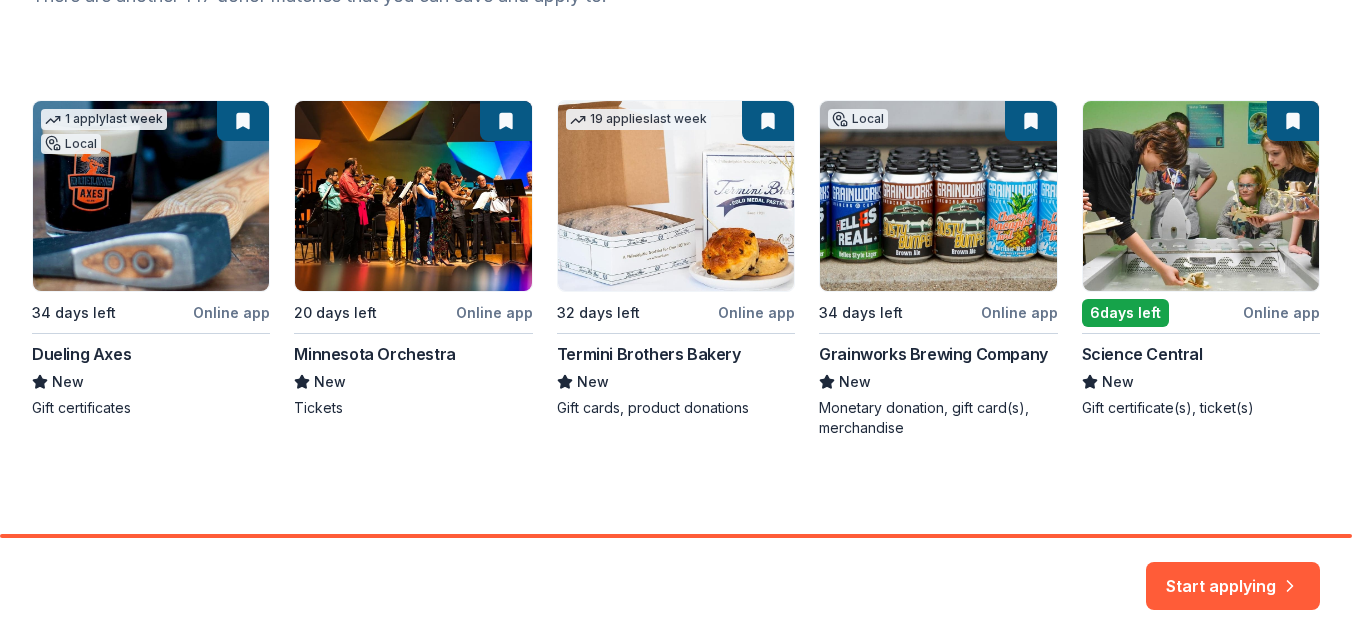 click on "Start applying" at bounding box center (1233, 574) 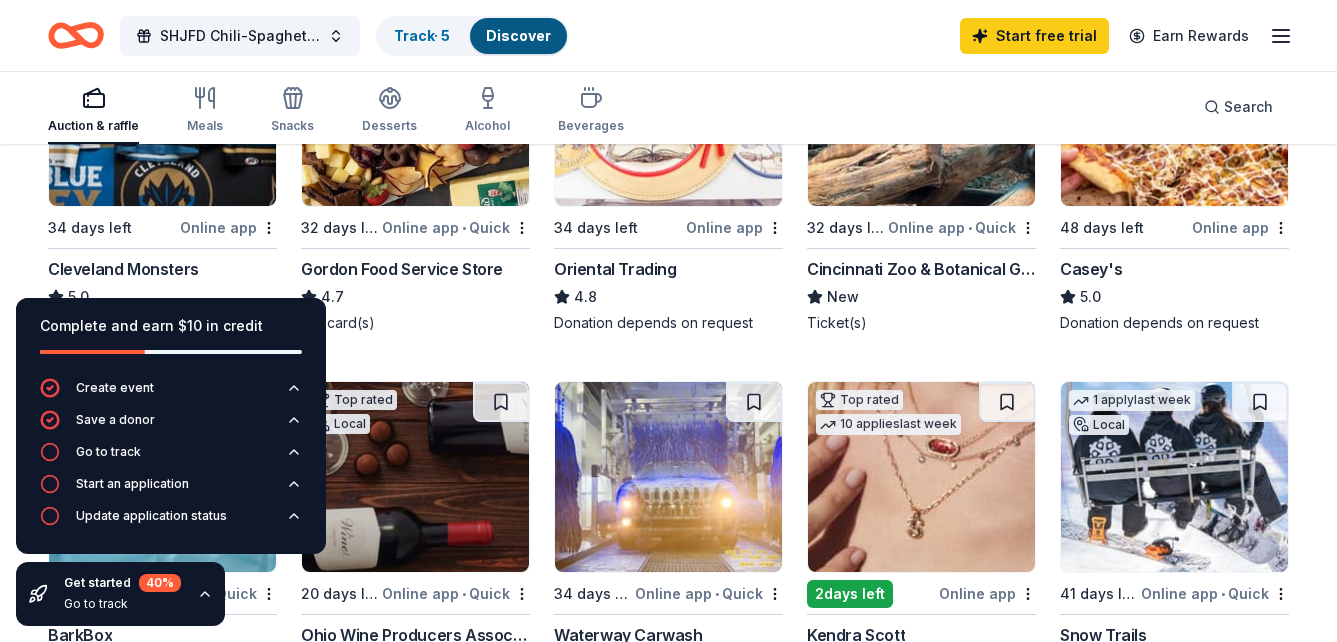 scroll, scrollTop: 400, scrollLeft: 0, axis: vertical 